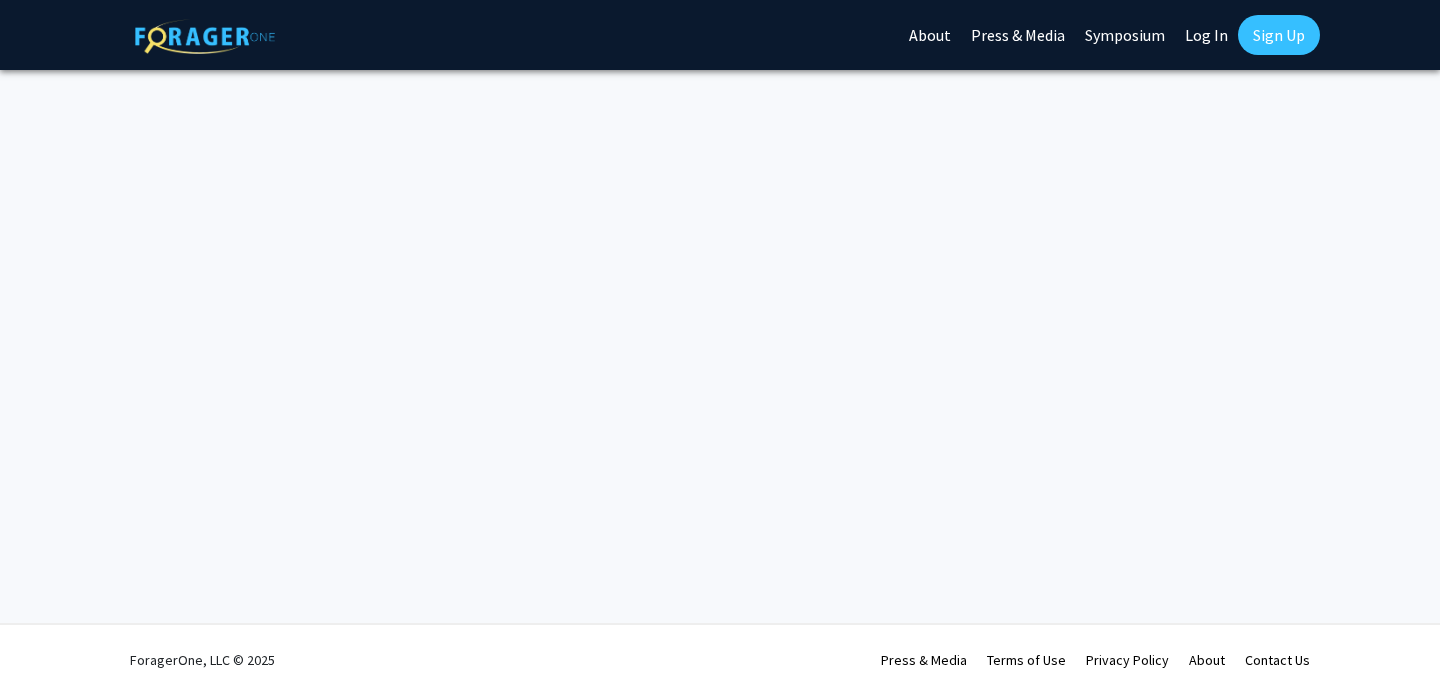 scroll, scrollTop: 0, scrollLeft: 0, axis: both 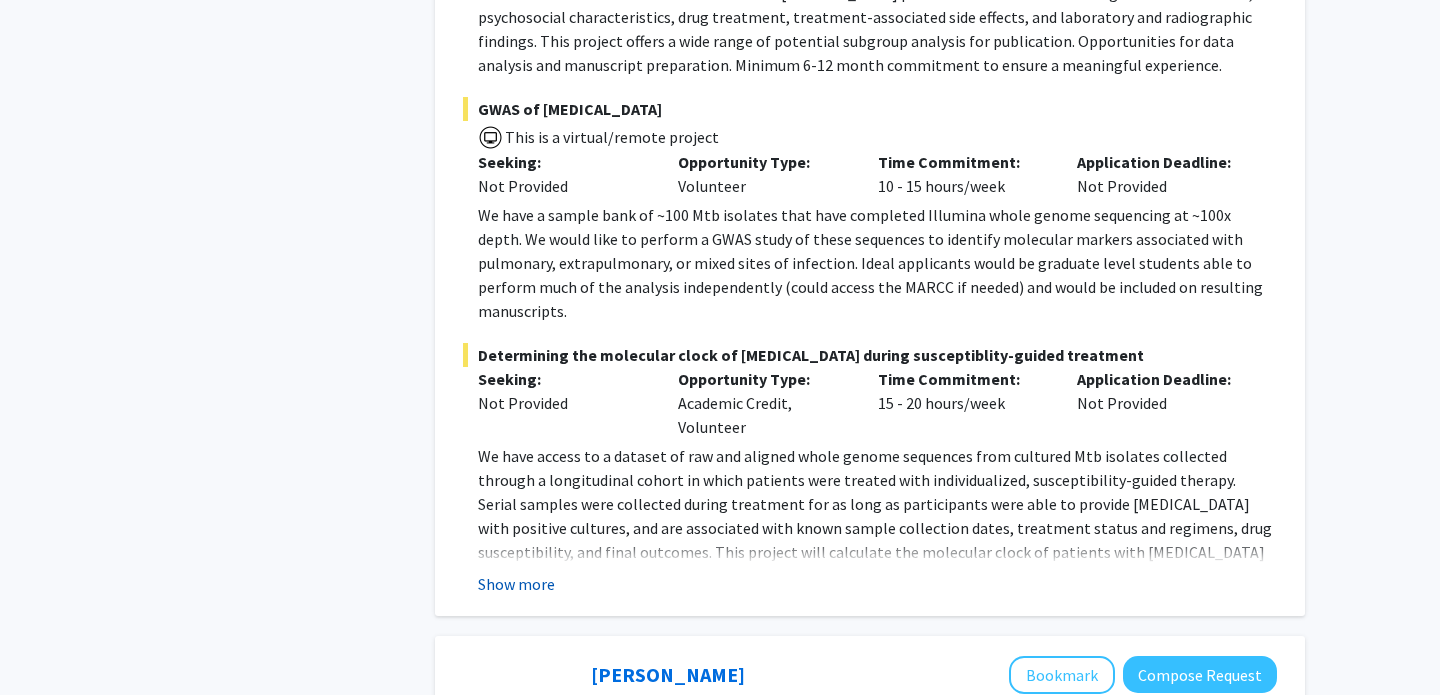 click on "Show more" 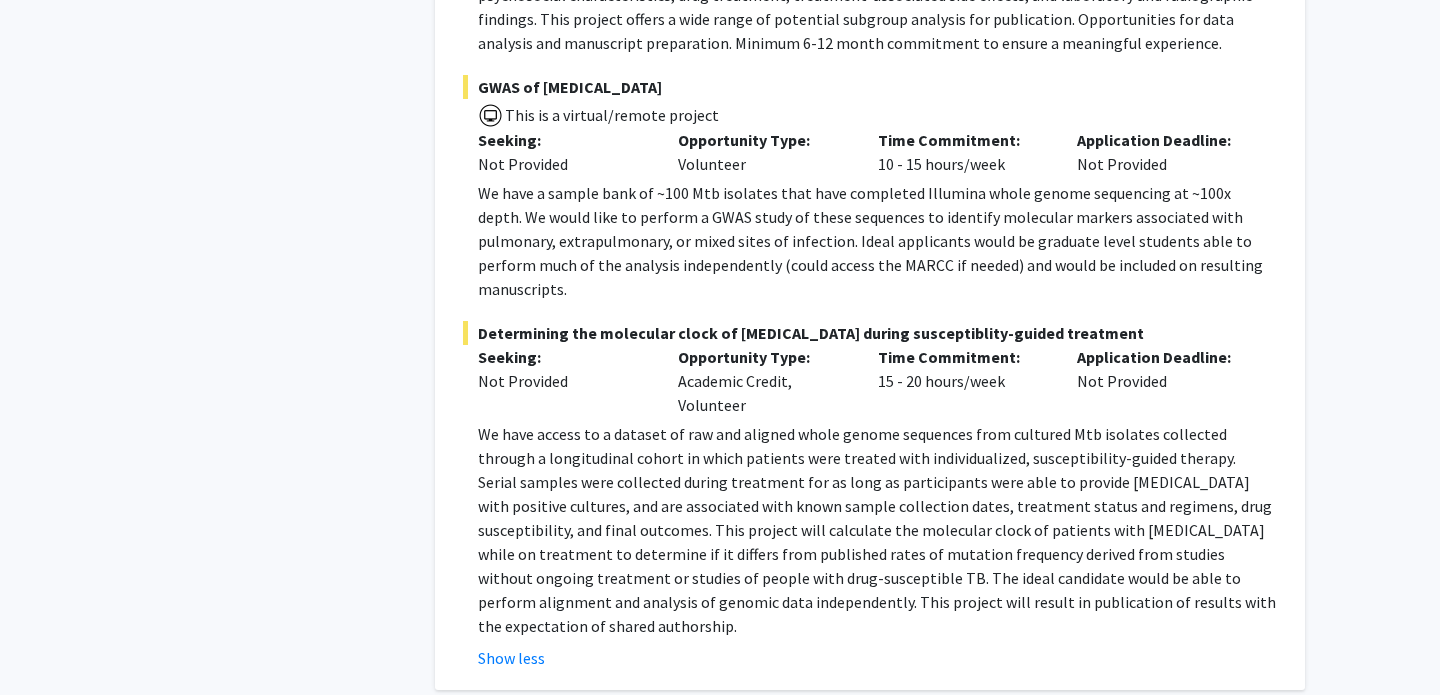 scroll, scrollTop: 1537, scrollLeft: 0, axis: vertical 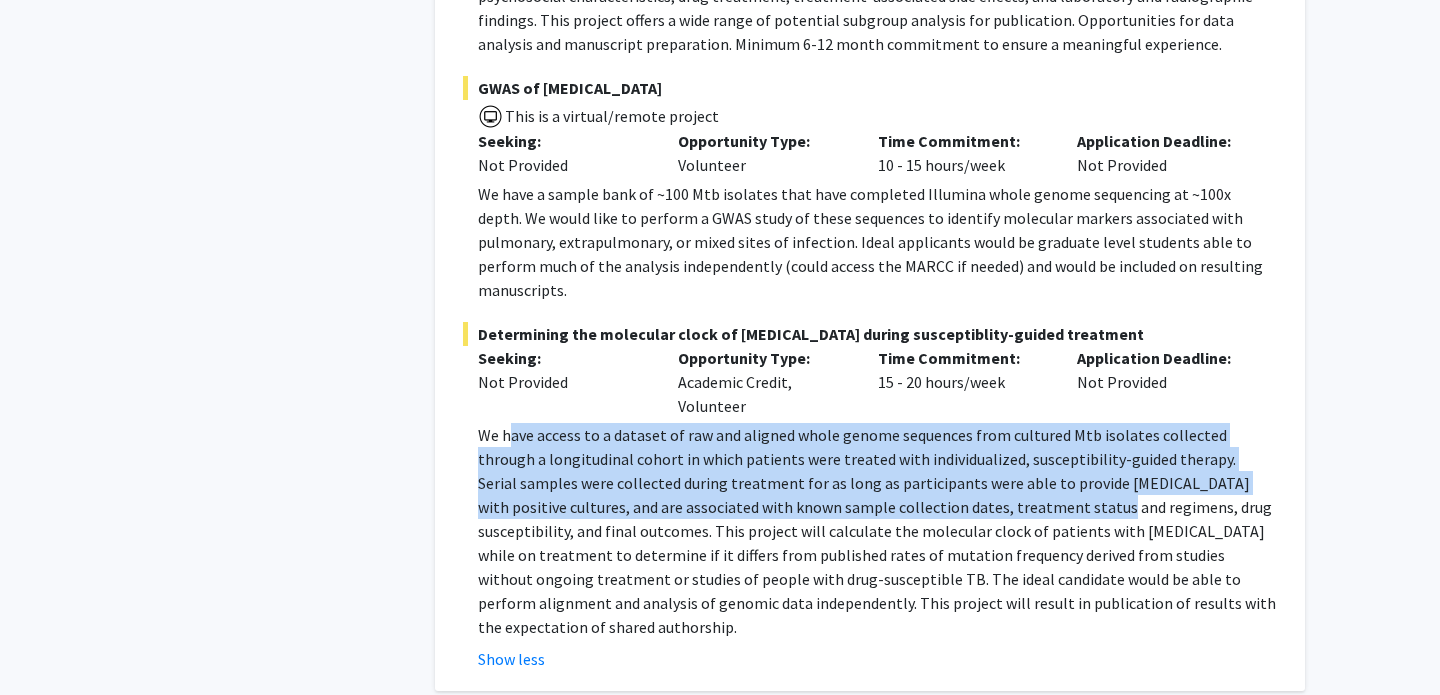 drag, startPoint x: 511, startPoint y: 415, endPoint x: 961, endPoint y: 482, distance: 454.96045 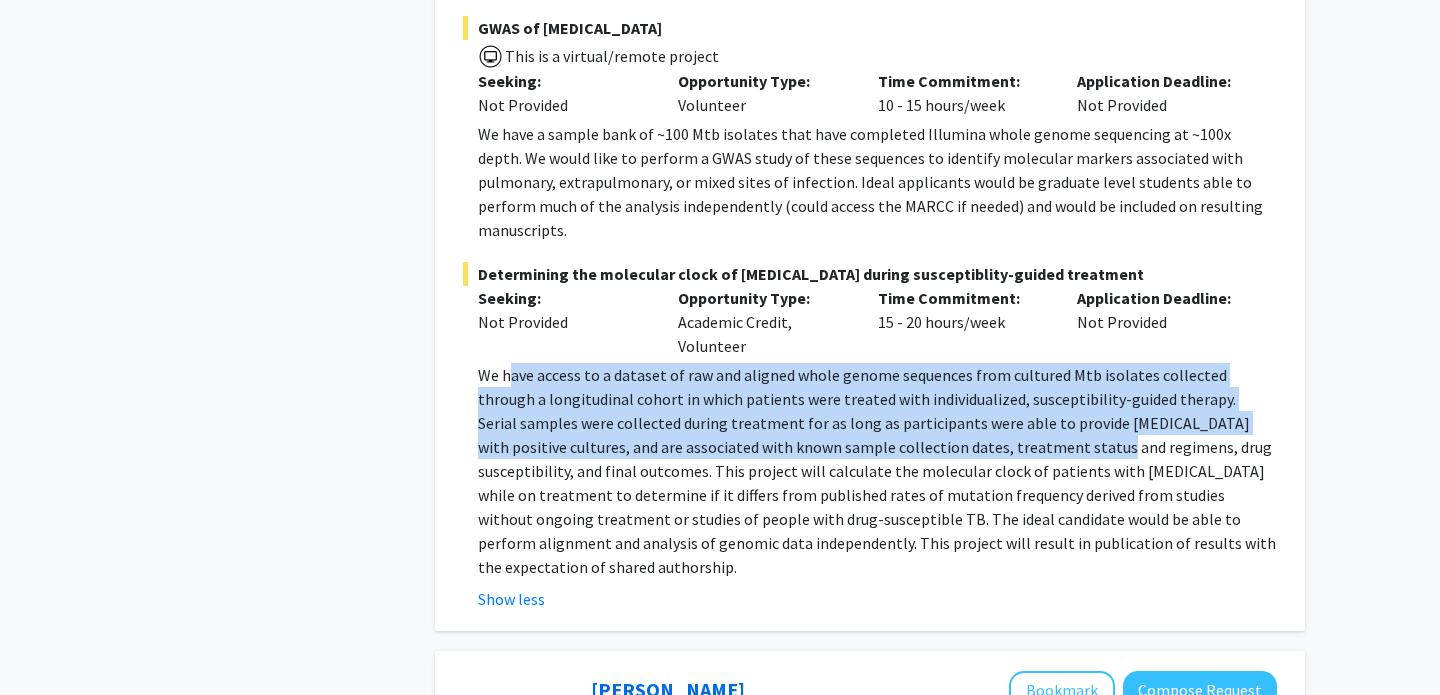 scroll, scrollTop: 1611, scrollLeft: 0, axis: vertical 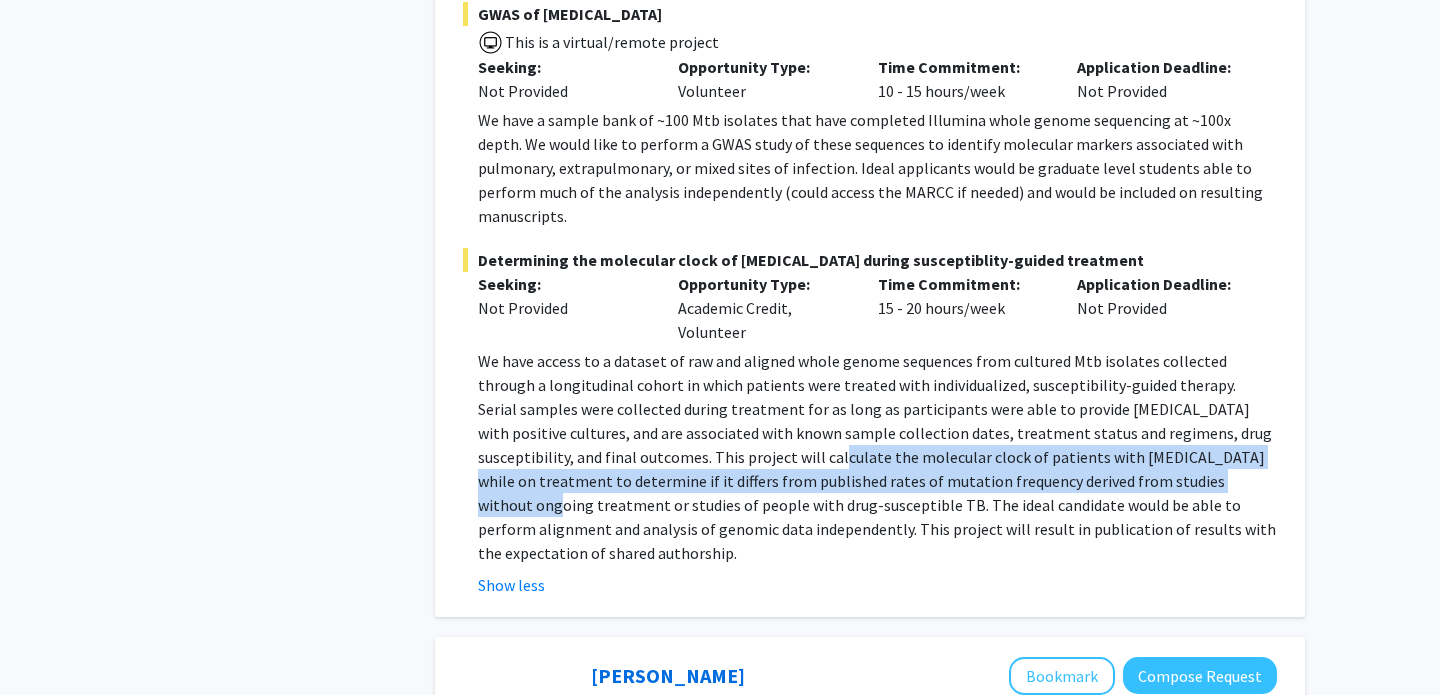 drag, startPoint x: 654, startPoint y: 424, endPoint x: 1048, endPoint y: 453, distance: 395.06583 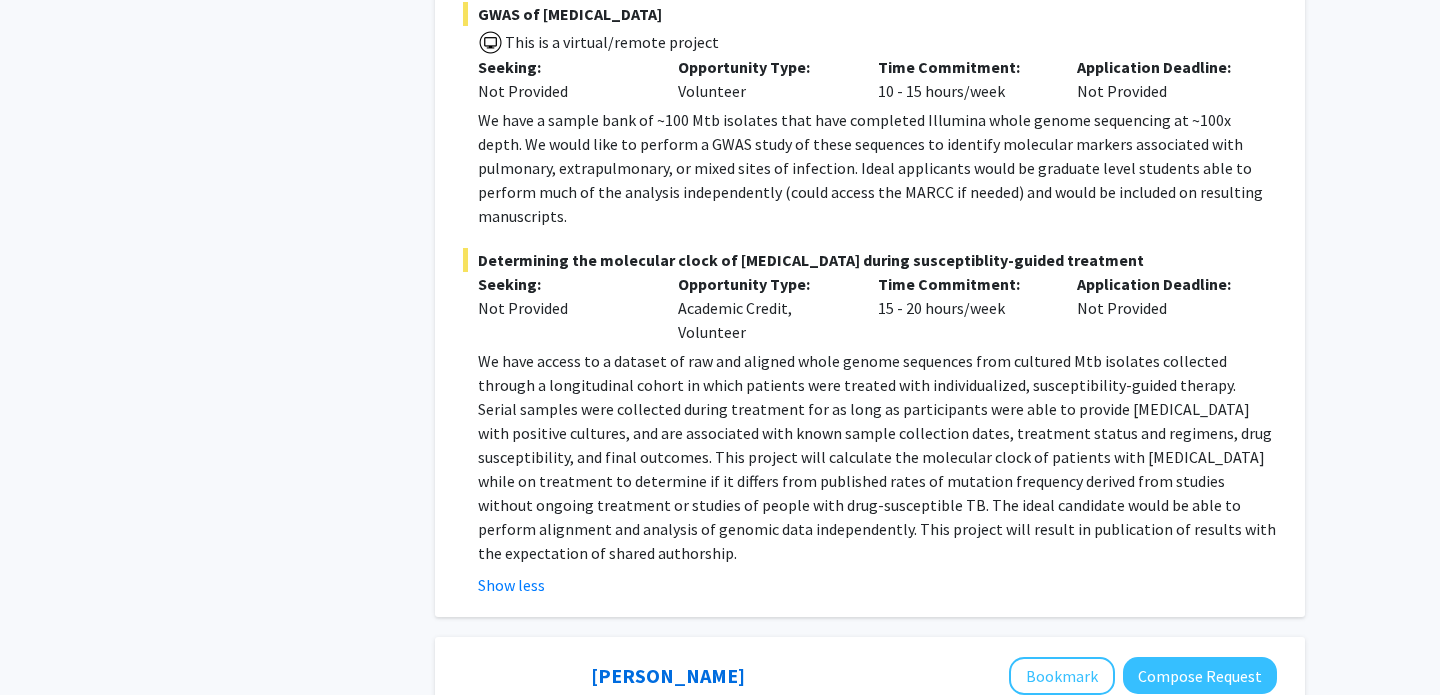 click on "We have access to a dataset of raw and aligned whole genome sequences from cultured Mtb isolates collected through a longitudinal cohort in which patients were treated with individualized, susceptibility-guided therapy. Serial samples were collected during treatment for as long as participants were able to provide [MEDICAL_DATA] with positive cultures, and are associated with known sample collection dates, treatment status and regimens, drug susceptibility, and final outcomes.  This project will calculate the molecular clock of patients with [MEDICAL_DATA] while on treatment to determine if it differs from published rates of mutation frequency derived from studies without ongoing treatment or studies of people with drug-susceptible TB.  The ideal candidate would be able to perform alignment and analysis of genomic data independently. This project will result in publication of results with the expectation of shared authorship." 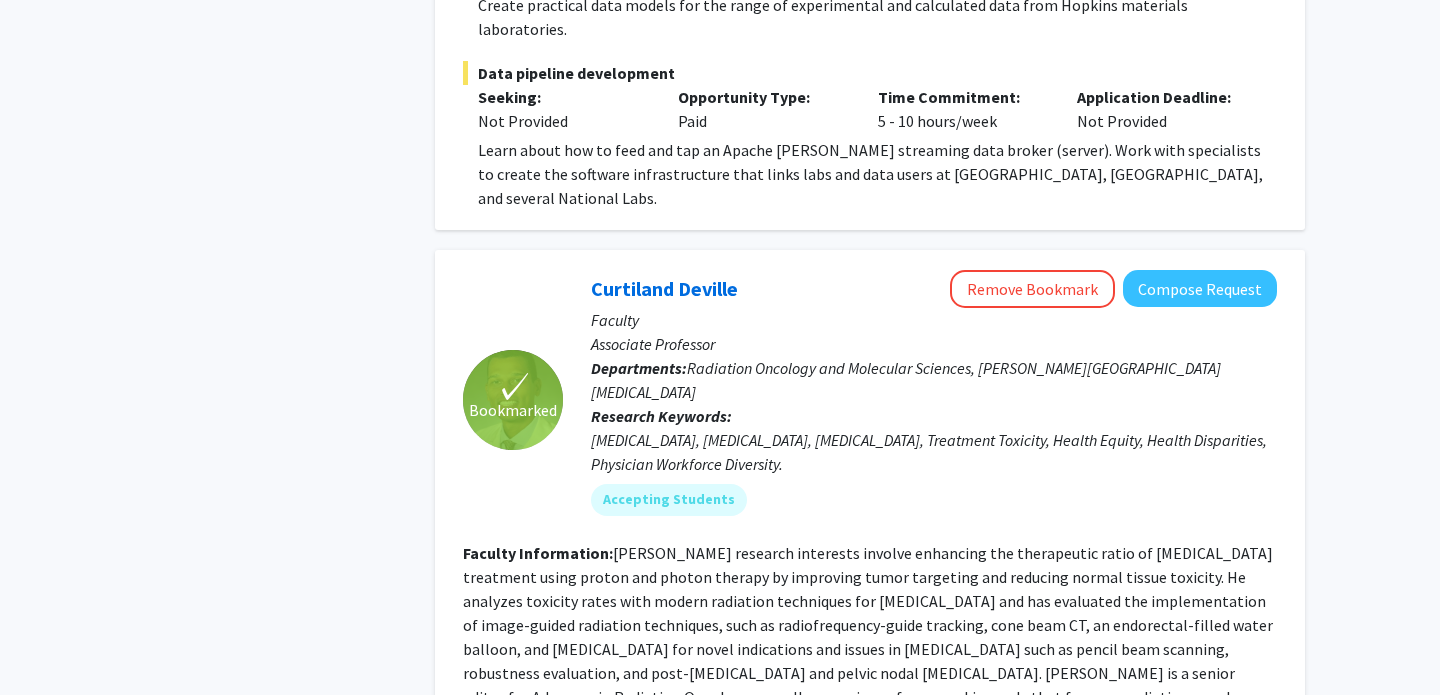 scroll, scrollTop: 3157, scrollLeft: 0, axis: vertical 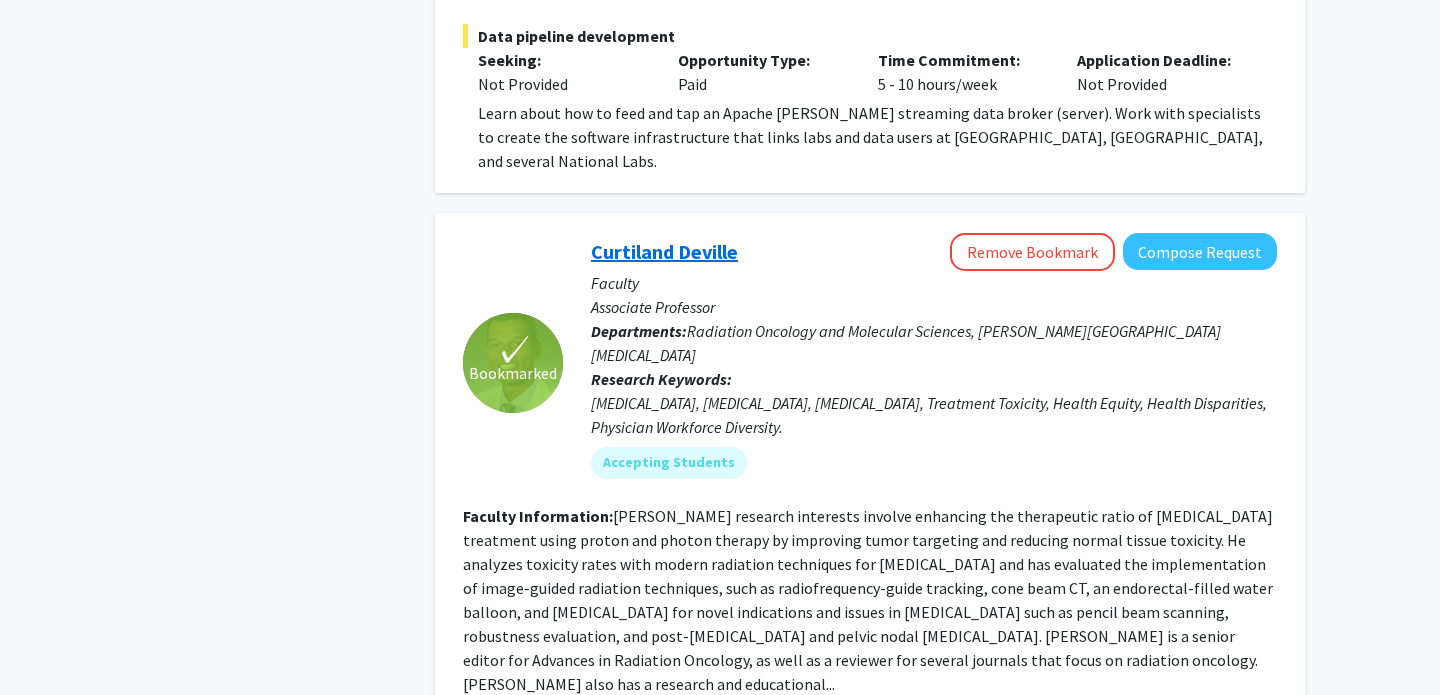 click on "Curtiland Deville" 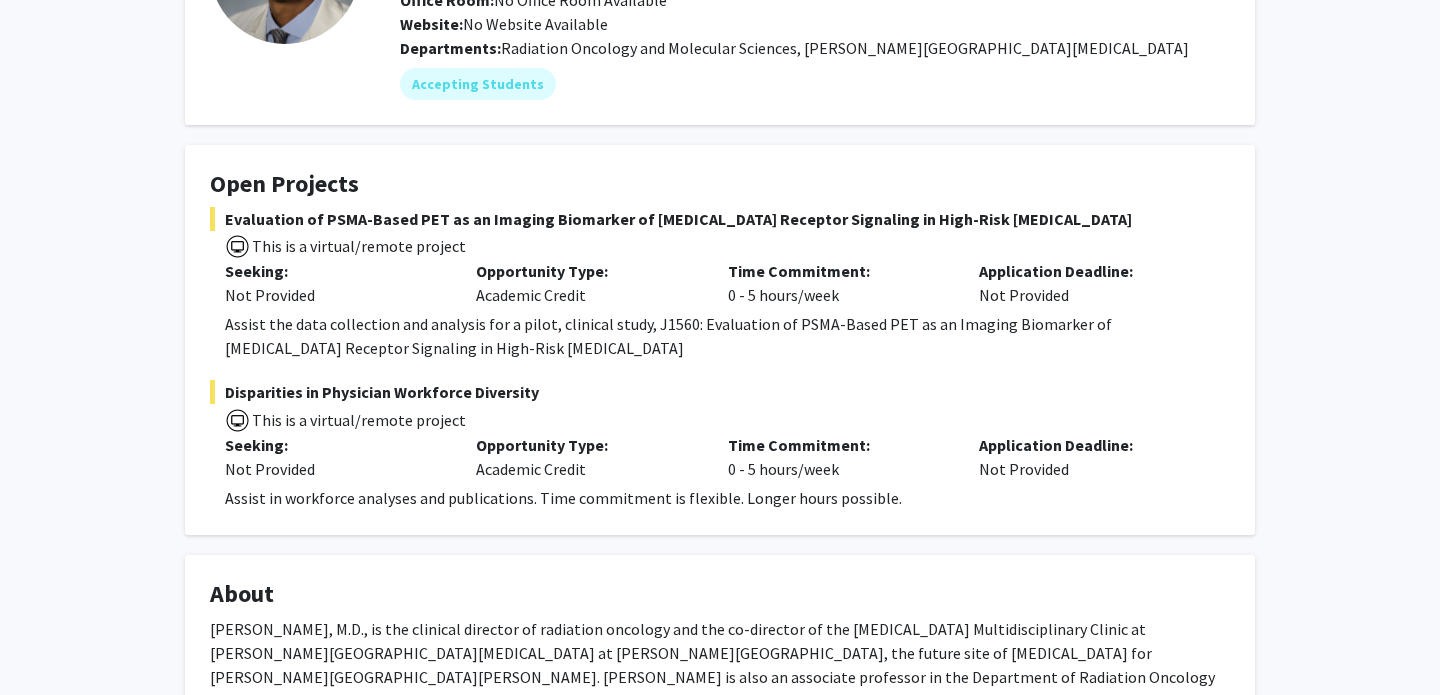 scroll, scrollTop: 242, scrollLeft: 0, axis: vertical 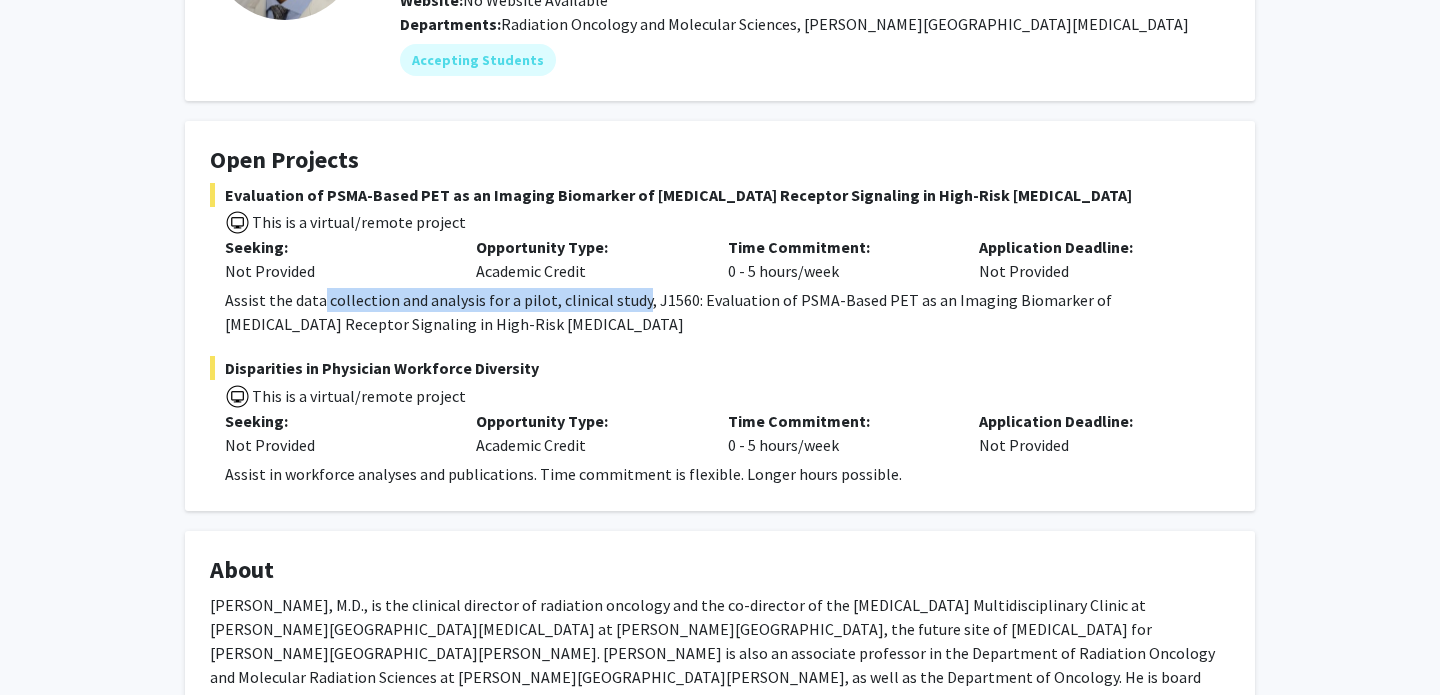 drag, startPoint x: 322, startPoint y: 305, endPoint x: 636, endPoint y: 295, distance: 314.1592 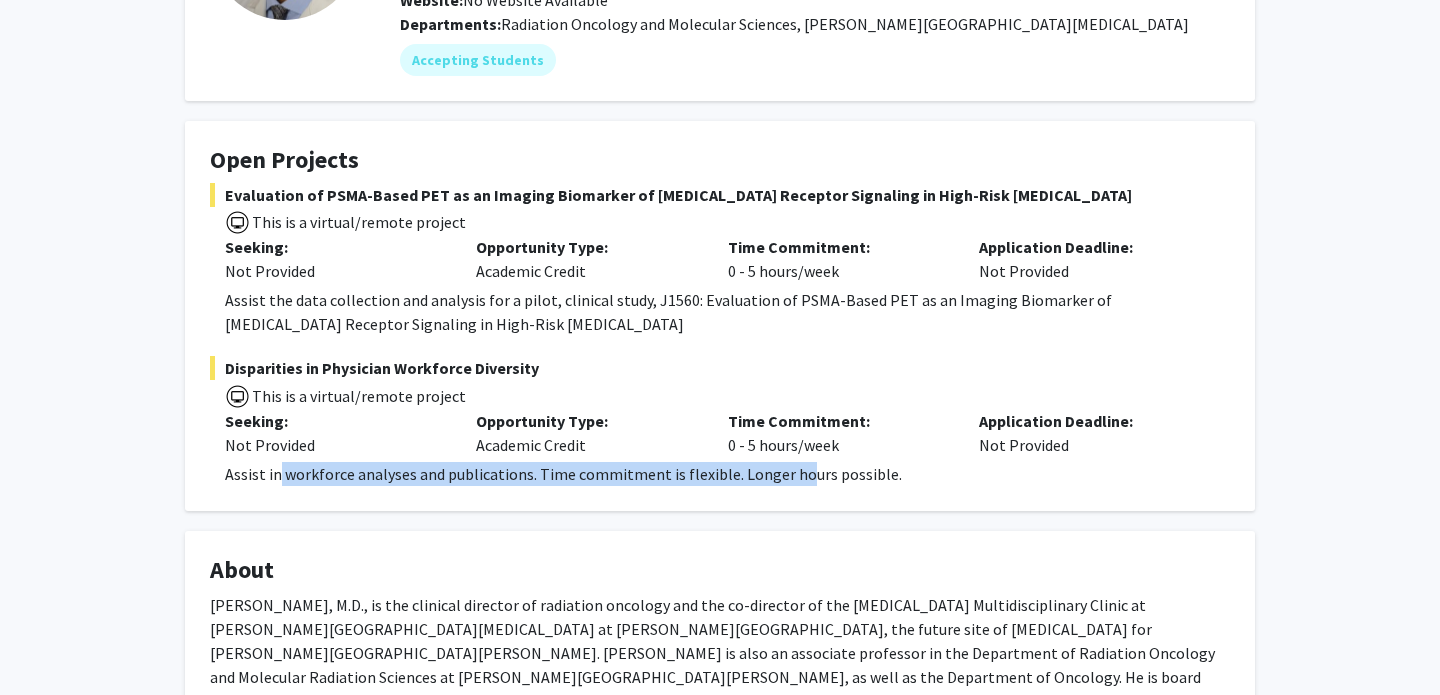 drag, startPoint x: 277, startPoint y: 476, endPoint x: 801, endPoint y: 475, distance: 524.001 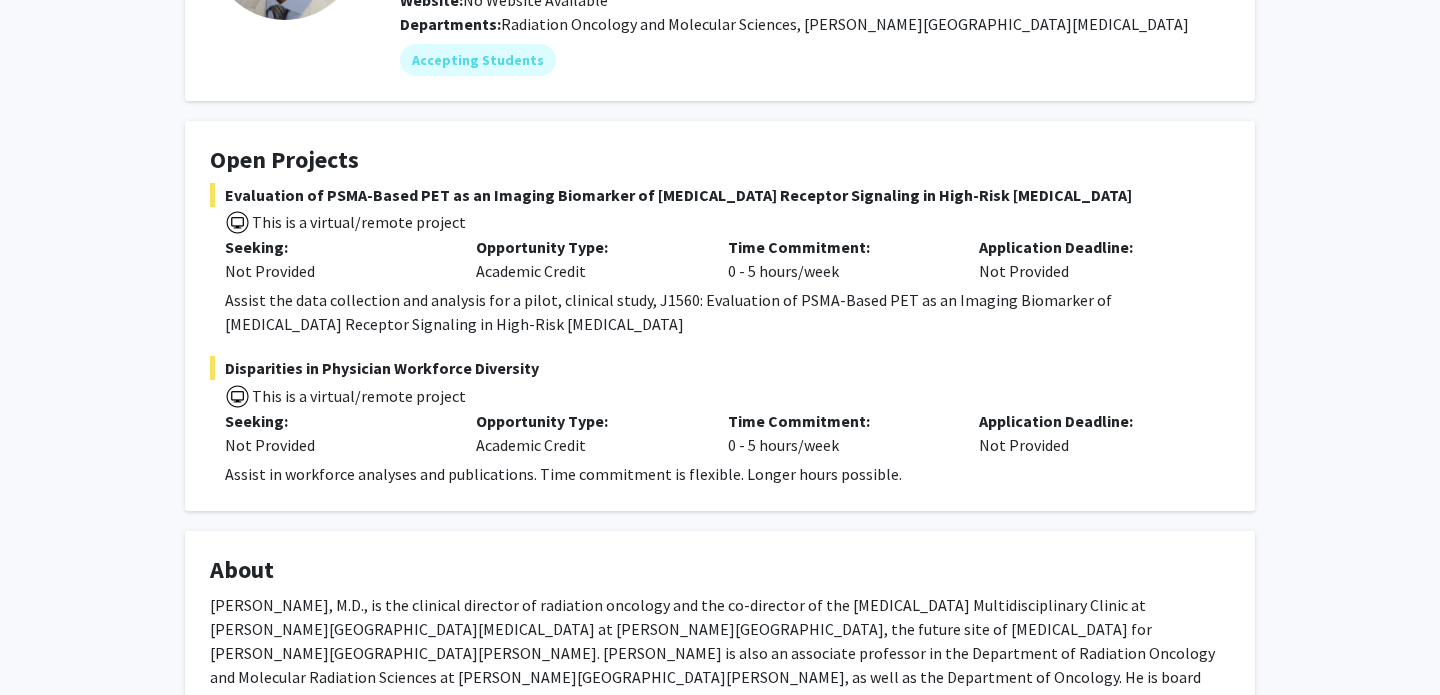 click on "Assist in workforce analyses and publications. Time commitment is flexible. Longer hours possible." 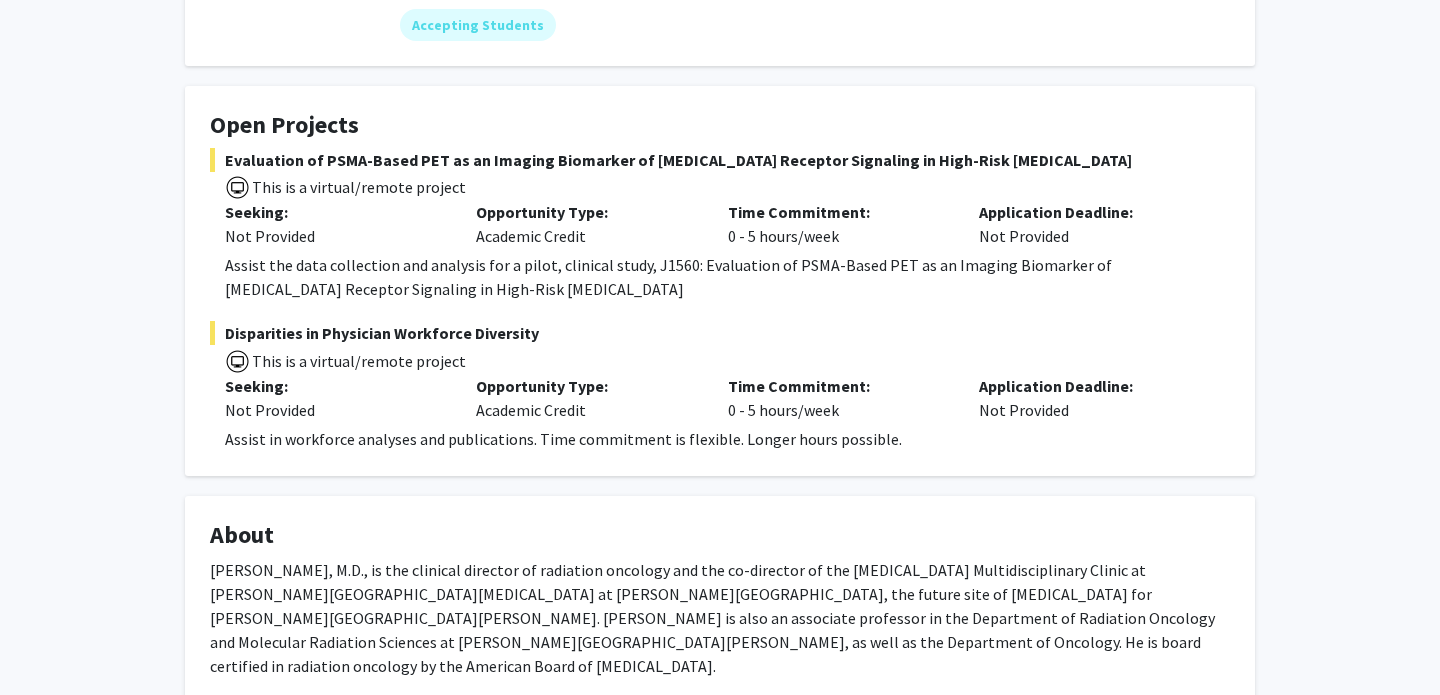 scroll, scrollTop: 279, scrollLeft: 0, axis: vertical 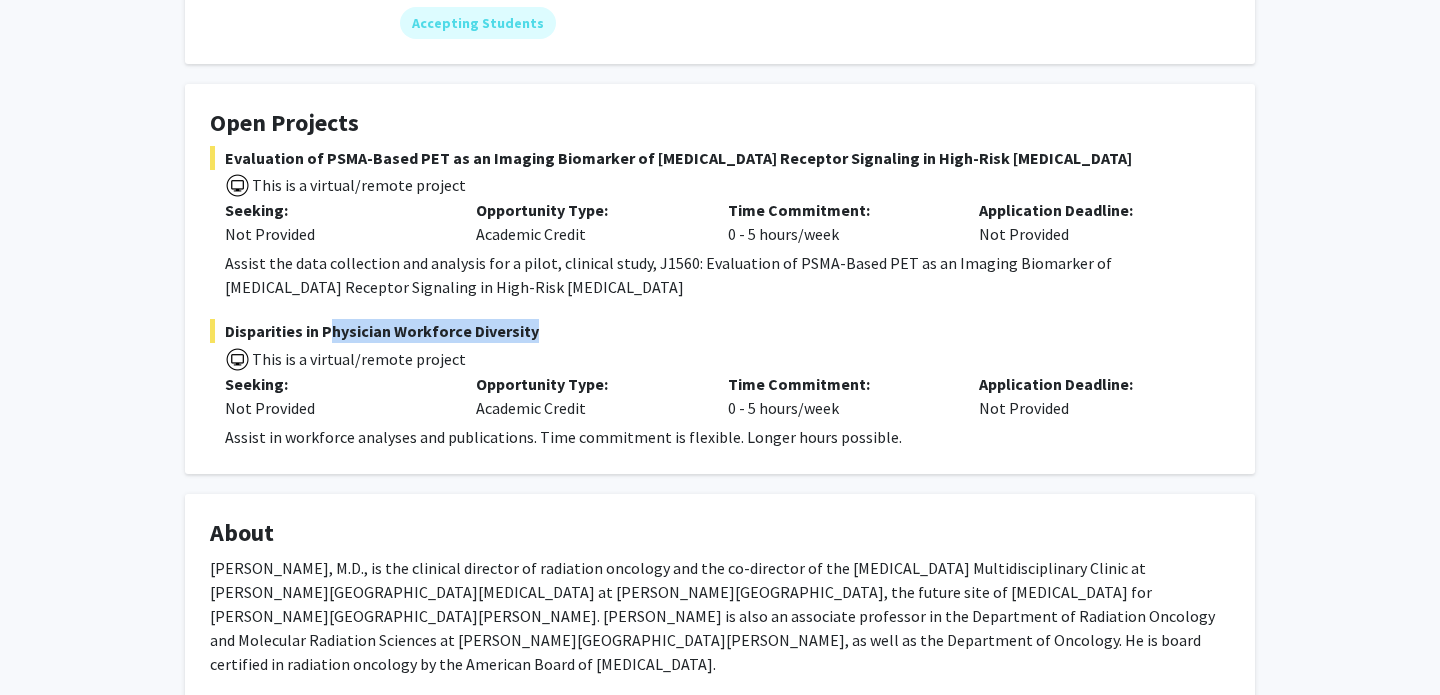 drag, startPoint x: 325, startPoint y: 330, endPoint x: 527, endPoint y: 337, distance: 202.12125 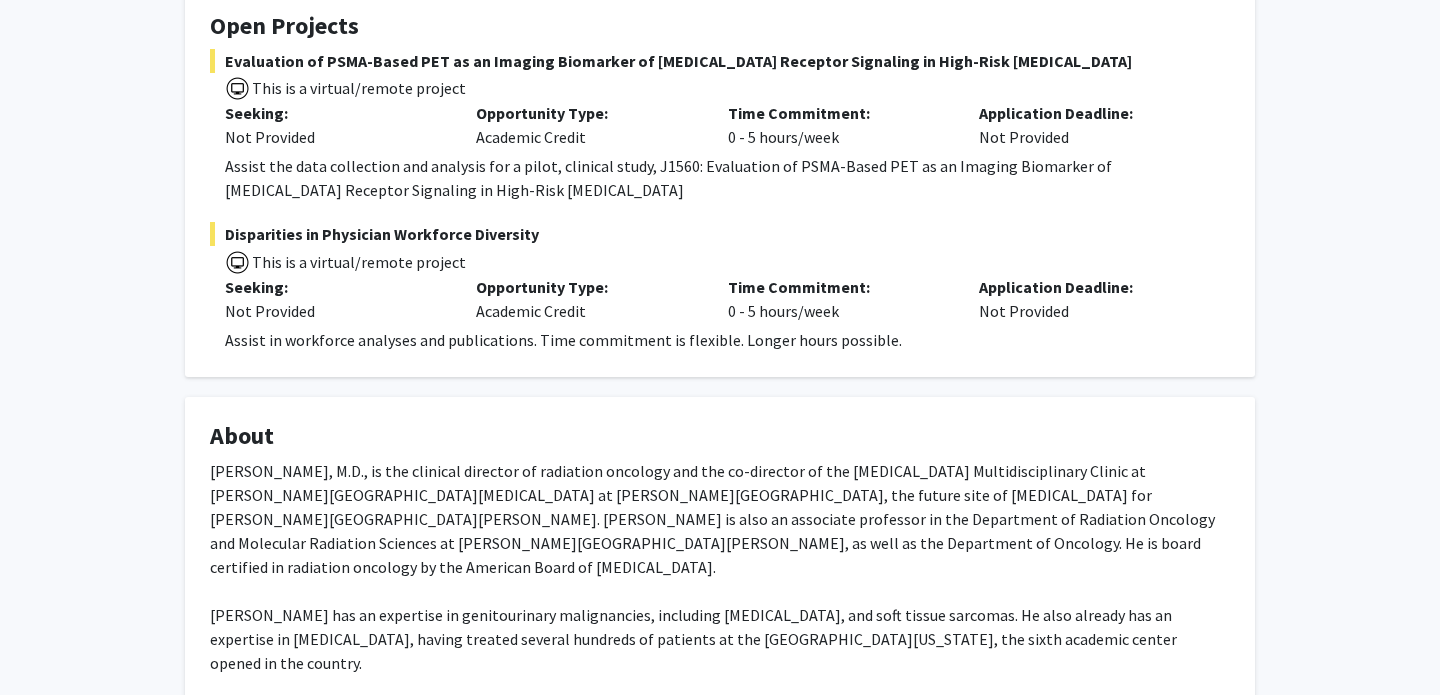 scroll, scrollTop: 377, scrollLeft: 0, axis: vertical 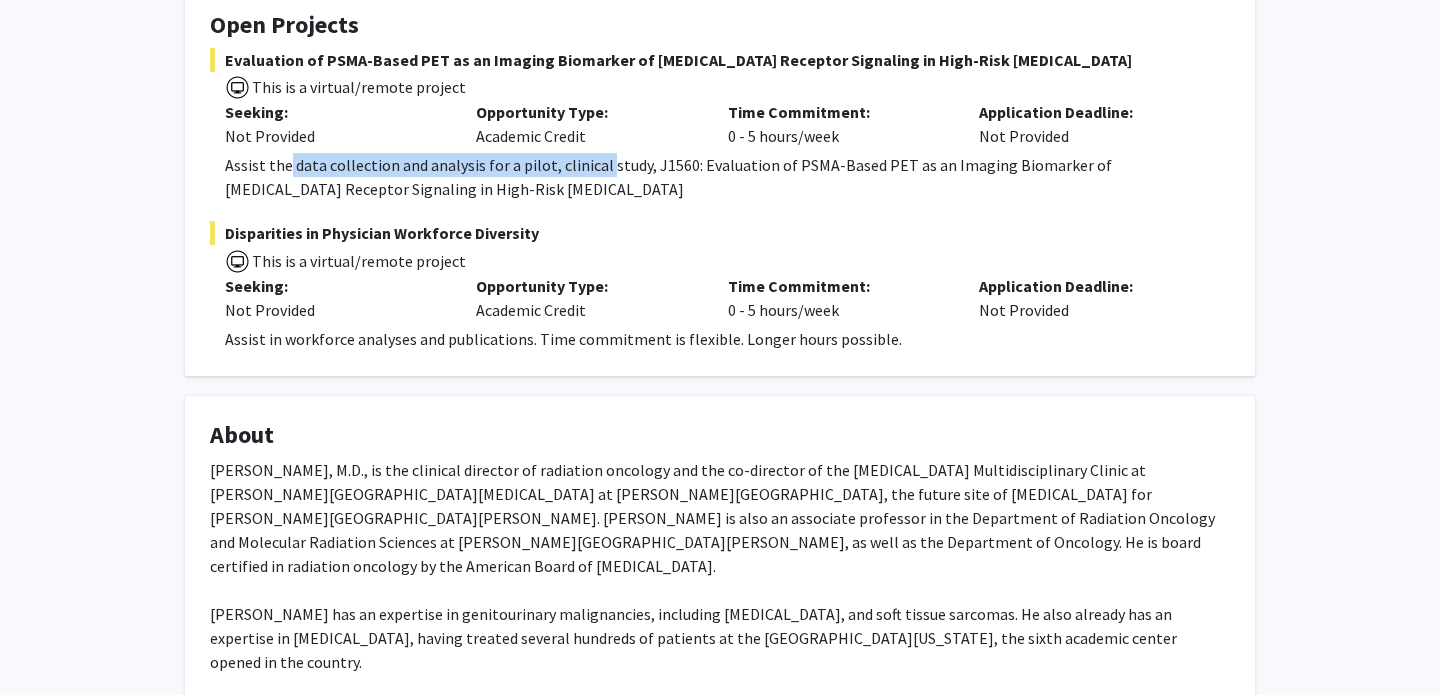 drag, startPoint x: 286, startPoint y: 154, endPoint x: 604, endPoint y: 156, distance: 318.0063 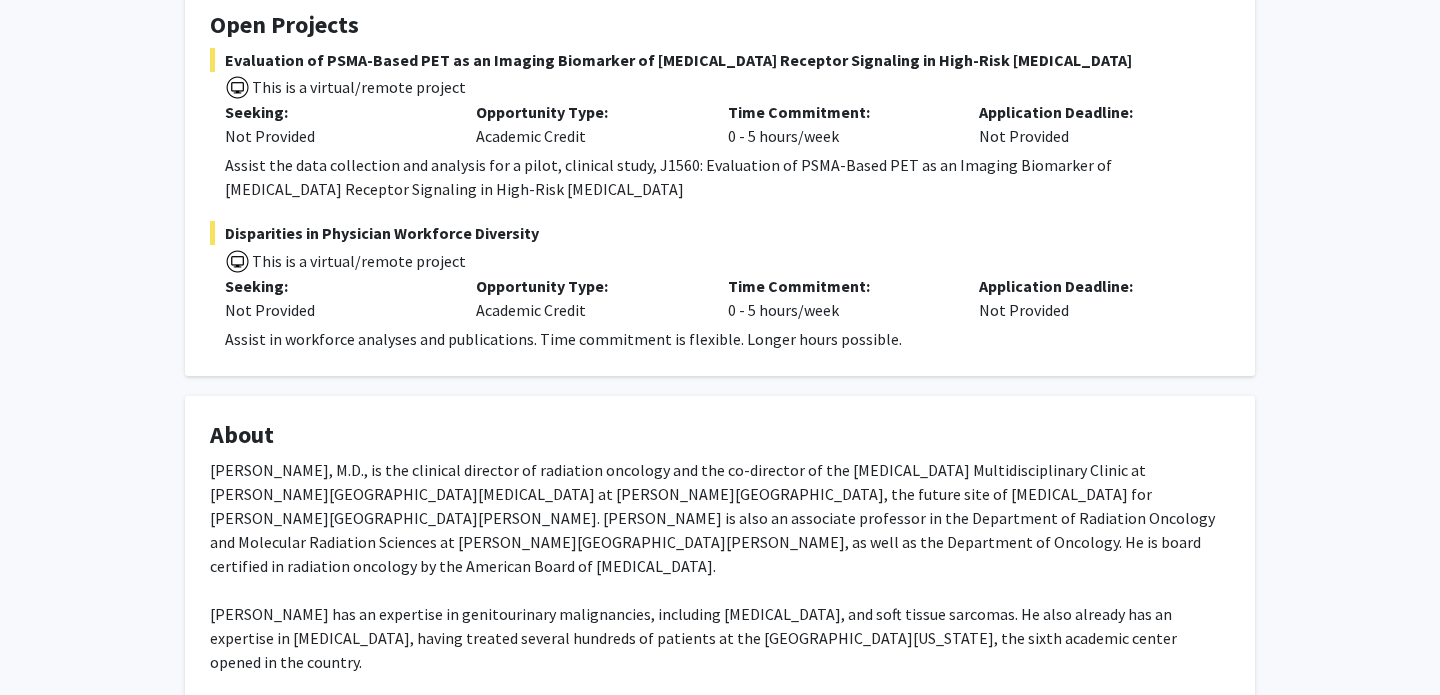 click on "Assist the data collection and analysis for a pilot, clinical  study, J1560: Evaluation of PSMA-Based PET as an Imaging Biomarker of [MEDICAL_DATA] Receptor Signaling in High-Risk [MEDICAL_DATA]" 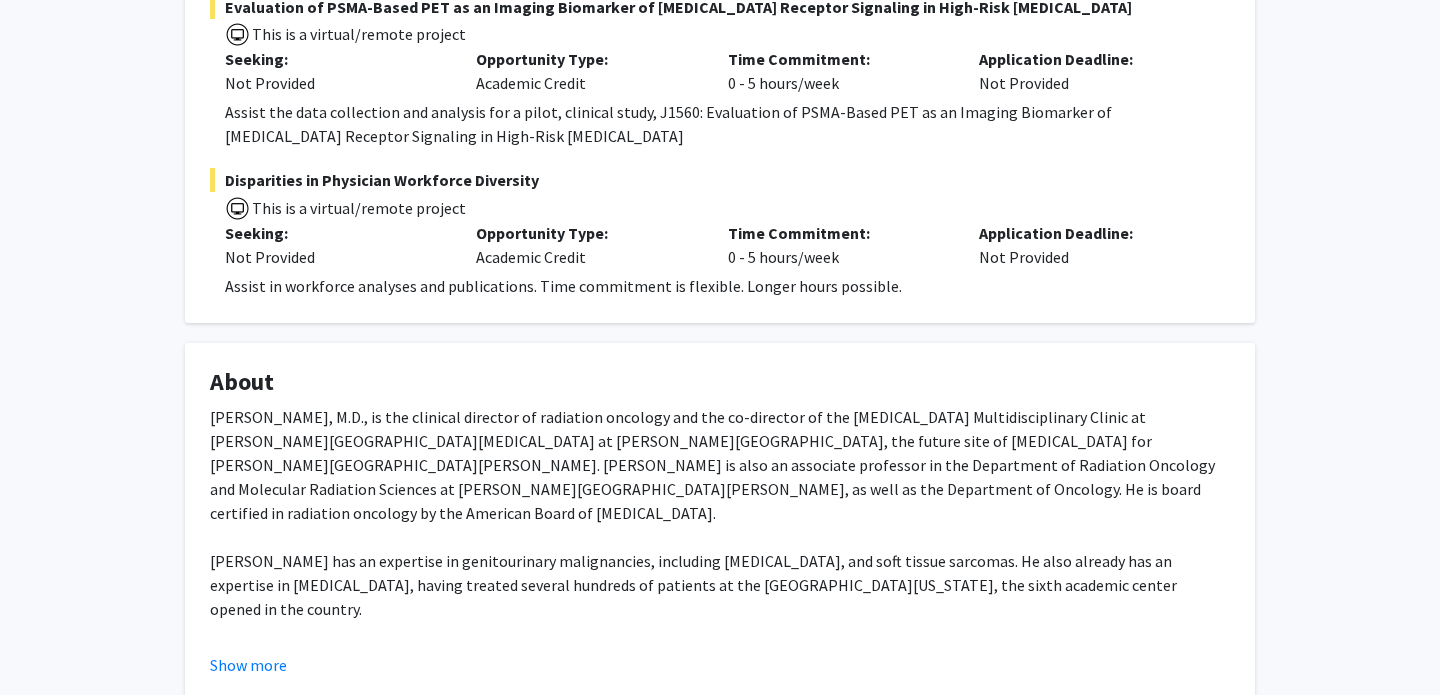 scroll, scrollTop: 241, scrollLeft: 0, axis: vertical 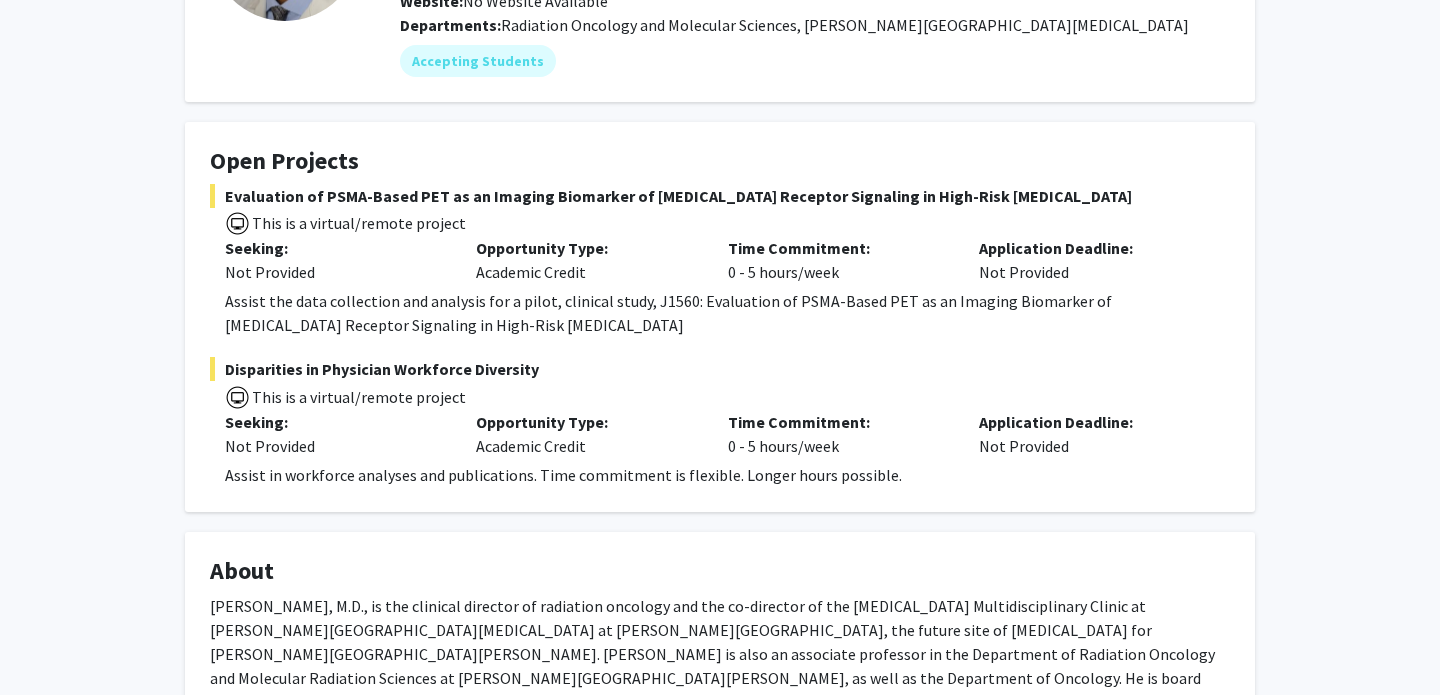 click on "Open Projects" 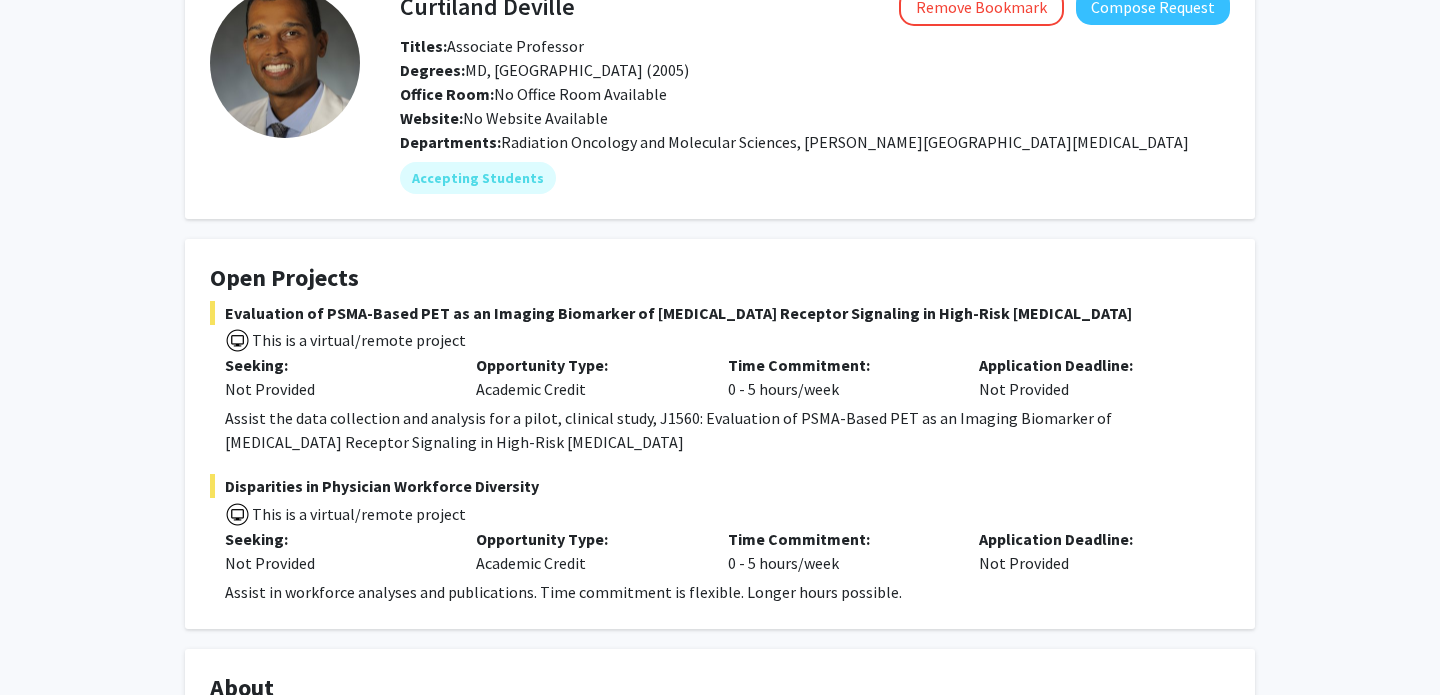scroll, scrollTop: 0, scrollLeft: 0, axis: both 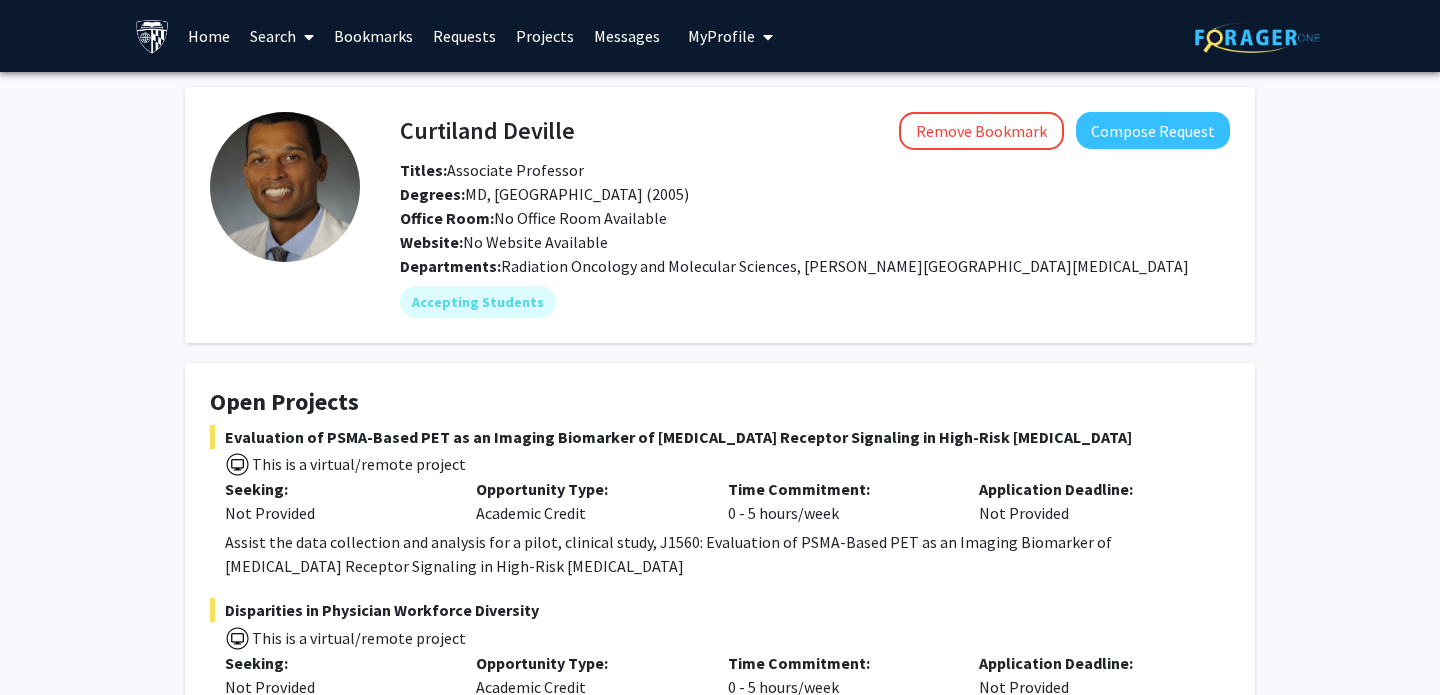 drag, startPoint x: 399, startPoint y: 125, endPoint x: 665, endPoint y: 122, distance: 266.0169 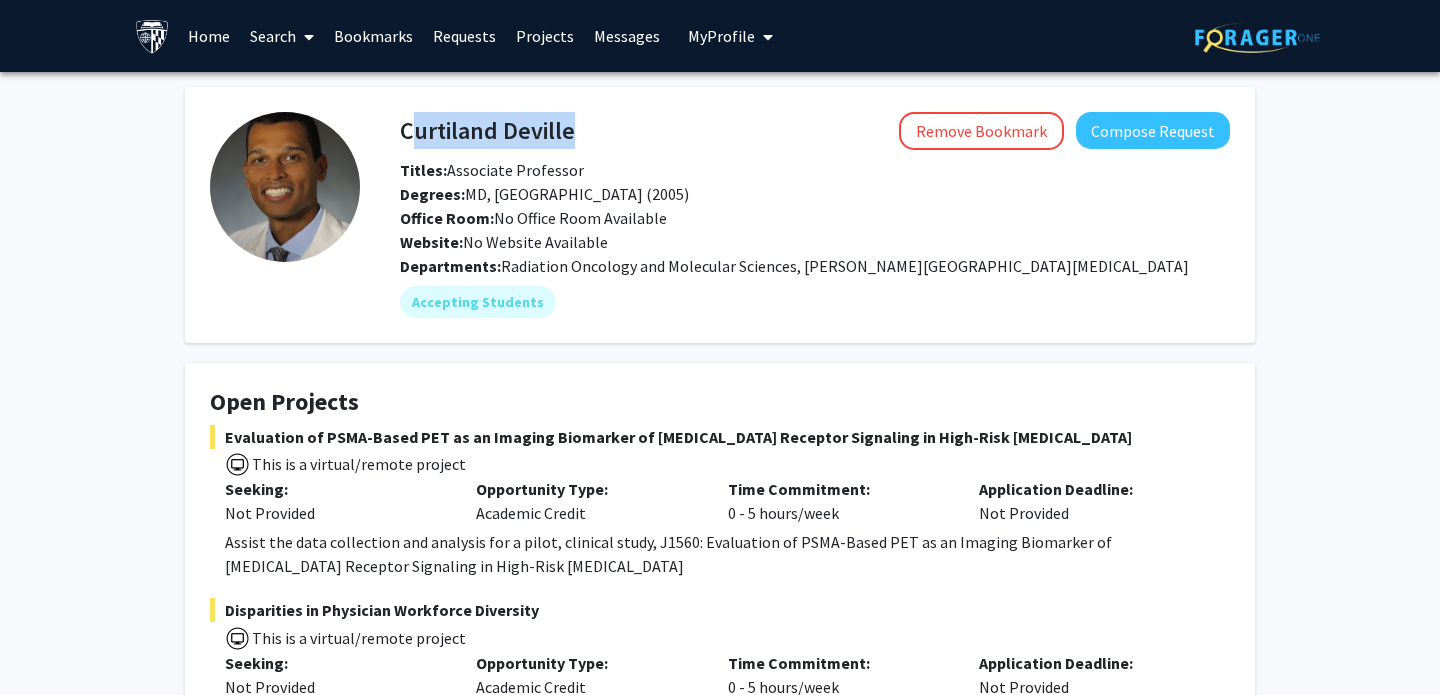 drag, startPoint x: 586, startPoint y: 128, endPoint x: 403, endPoint y: 126, distance: 183.01093 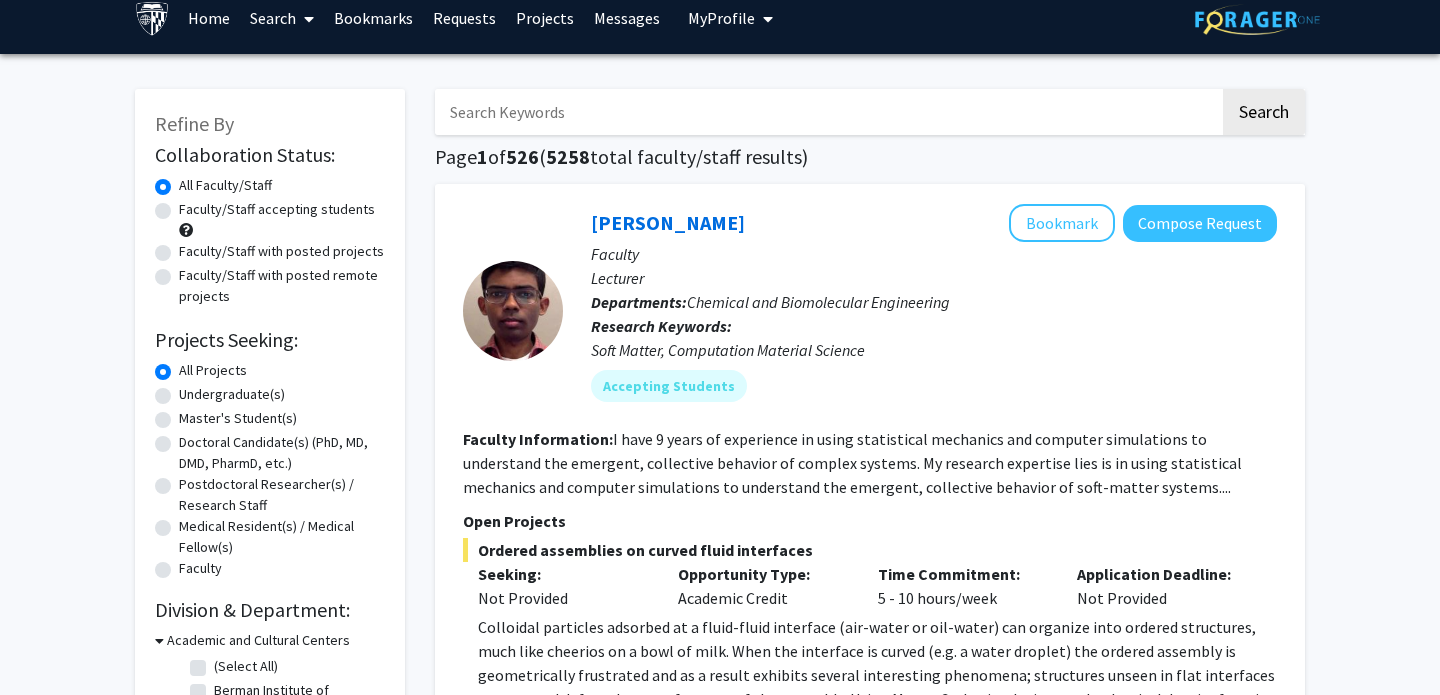 scroll, scrollTop: 20, scrollLeft: 0, axis: vertical 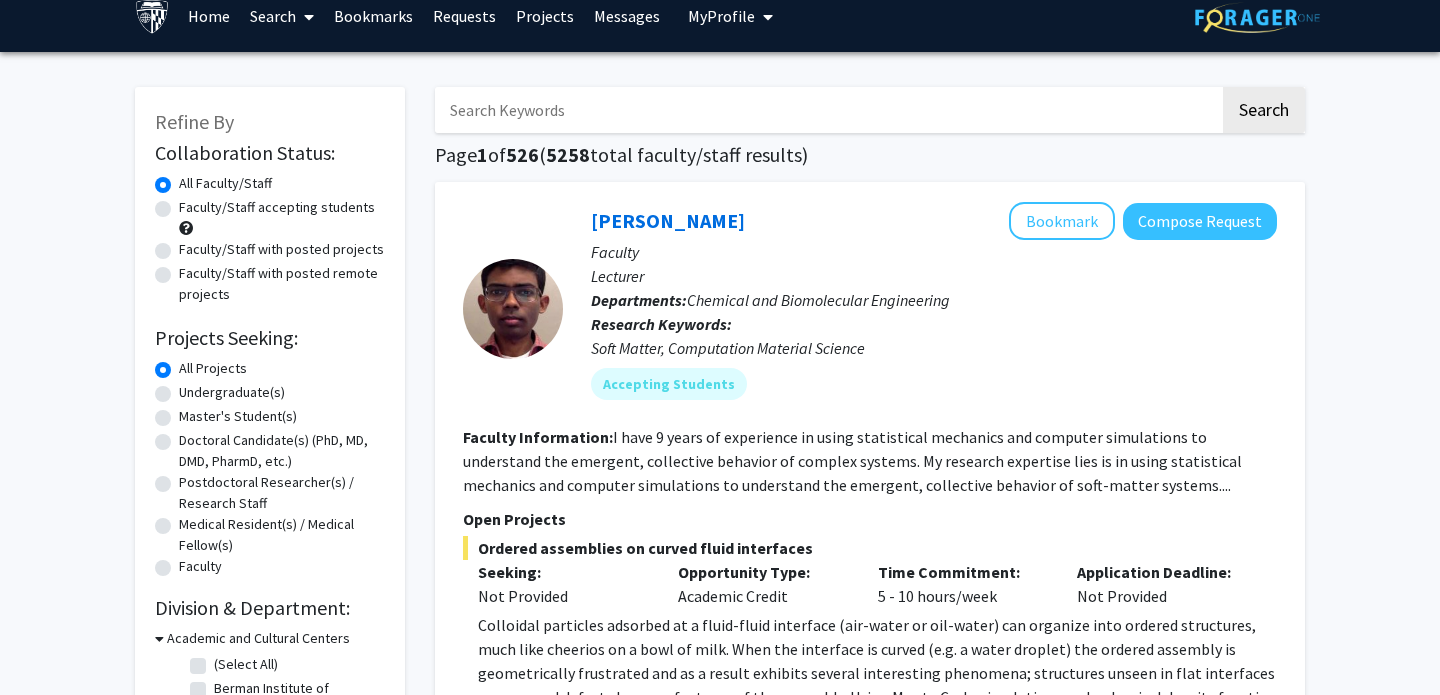 click on "Undergraduate(s)" 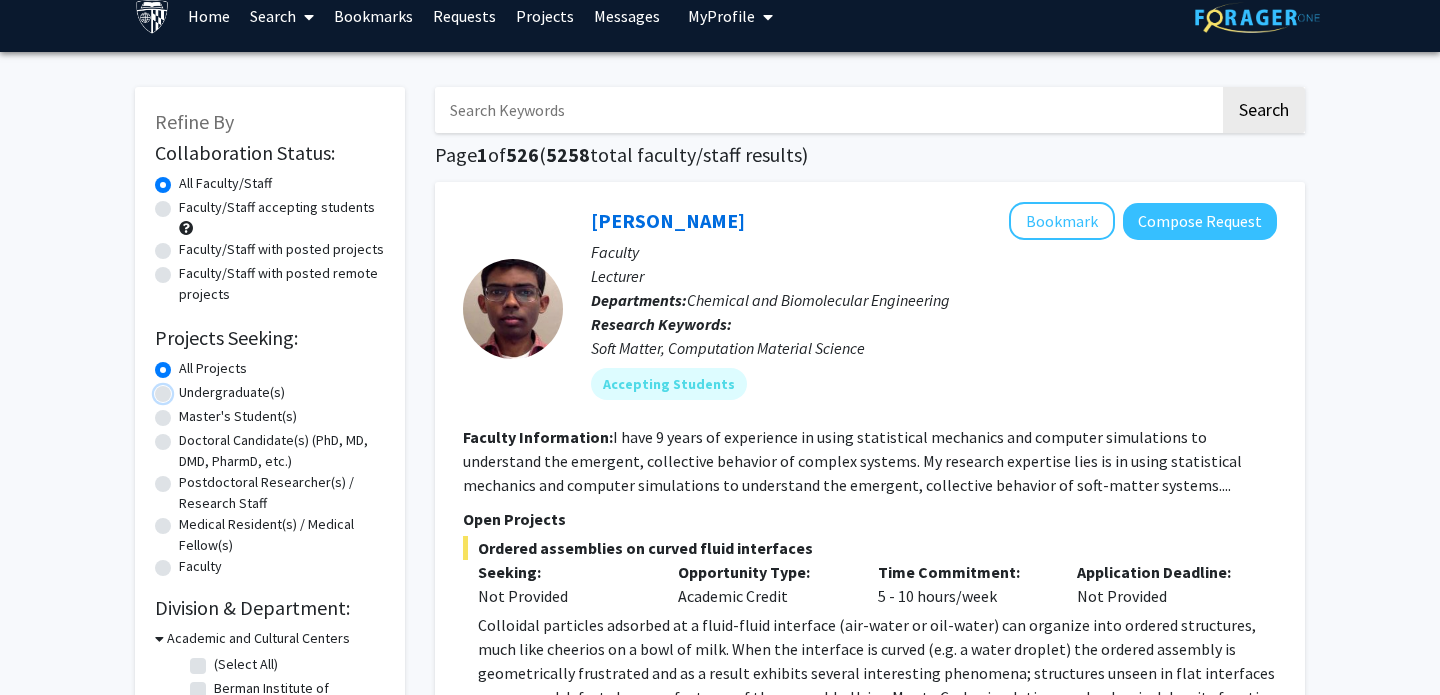 click on "Undergraduate(s)" at bounding box center [185, 388] 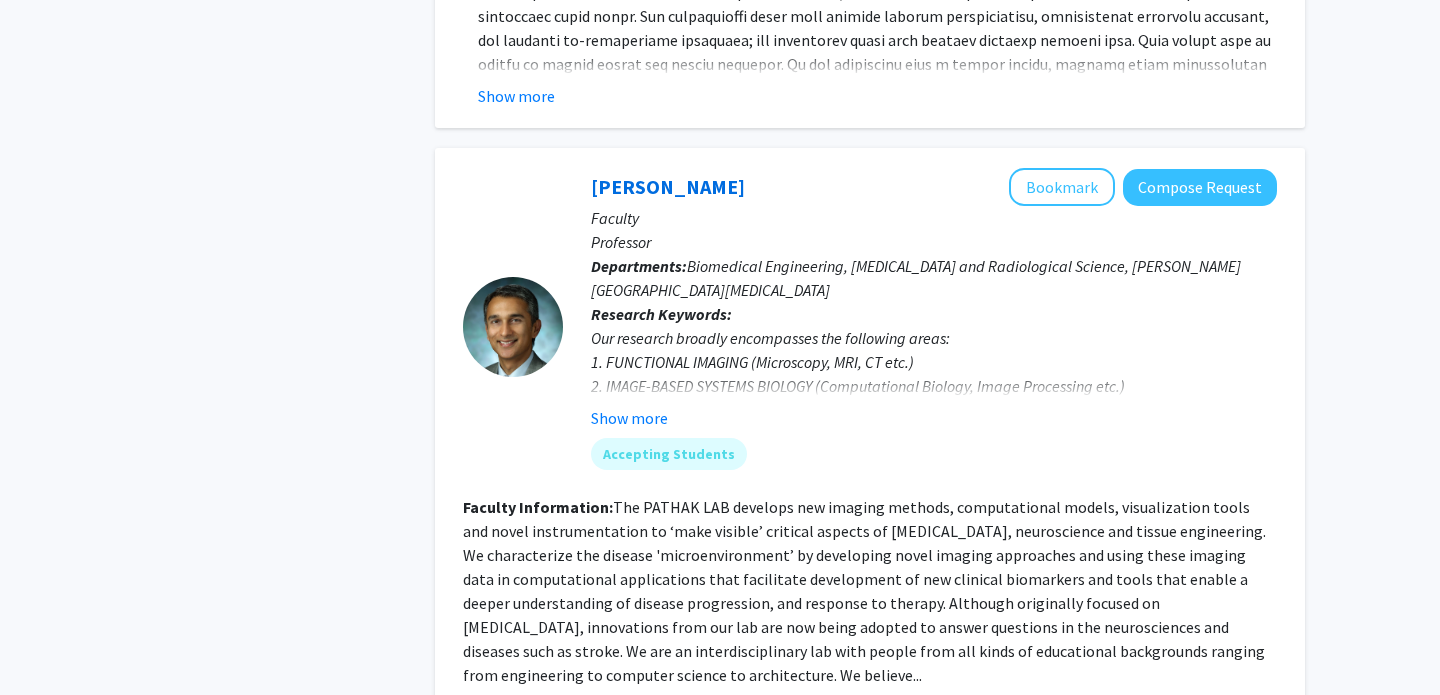 scroll, scrollTop: 4692, scrollLeft: 0, axis: vertical 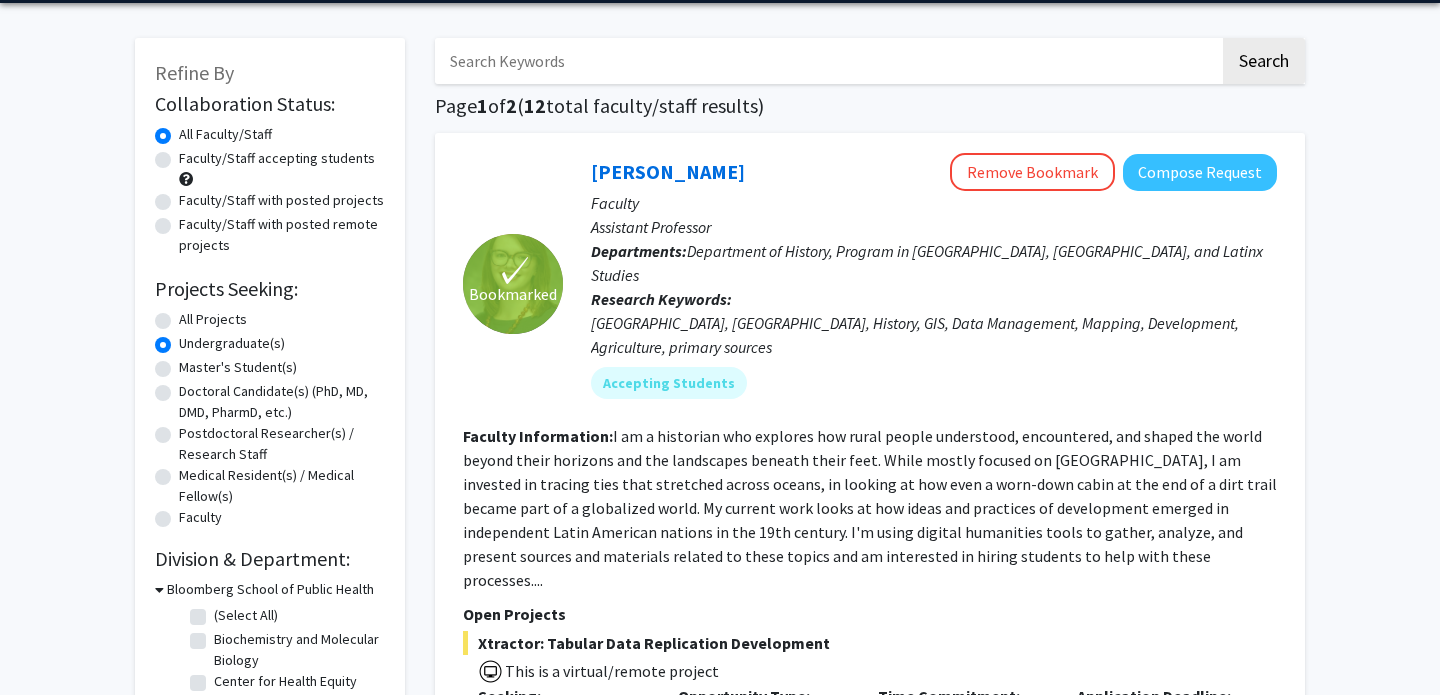 click on "Faculty/Staff accepting students" 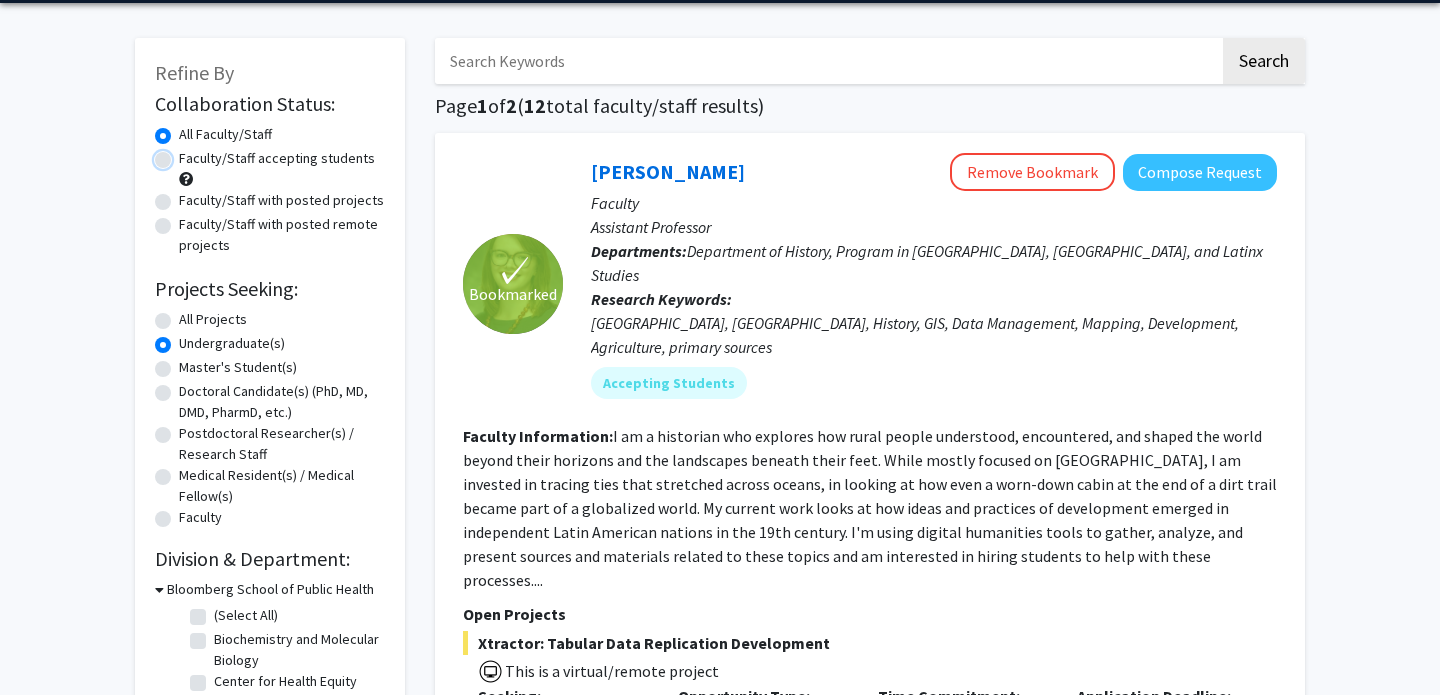click on "Faculty/Staff accepting students" at bounding box center [185, 154] 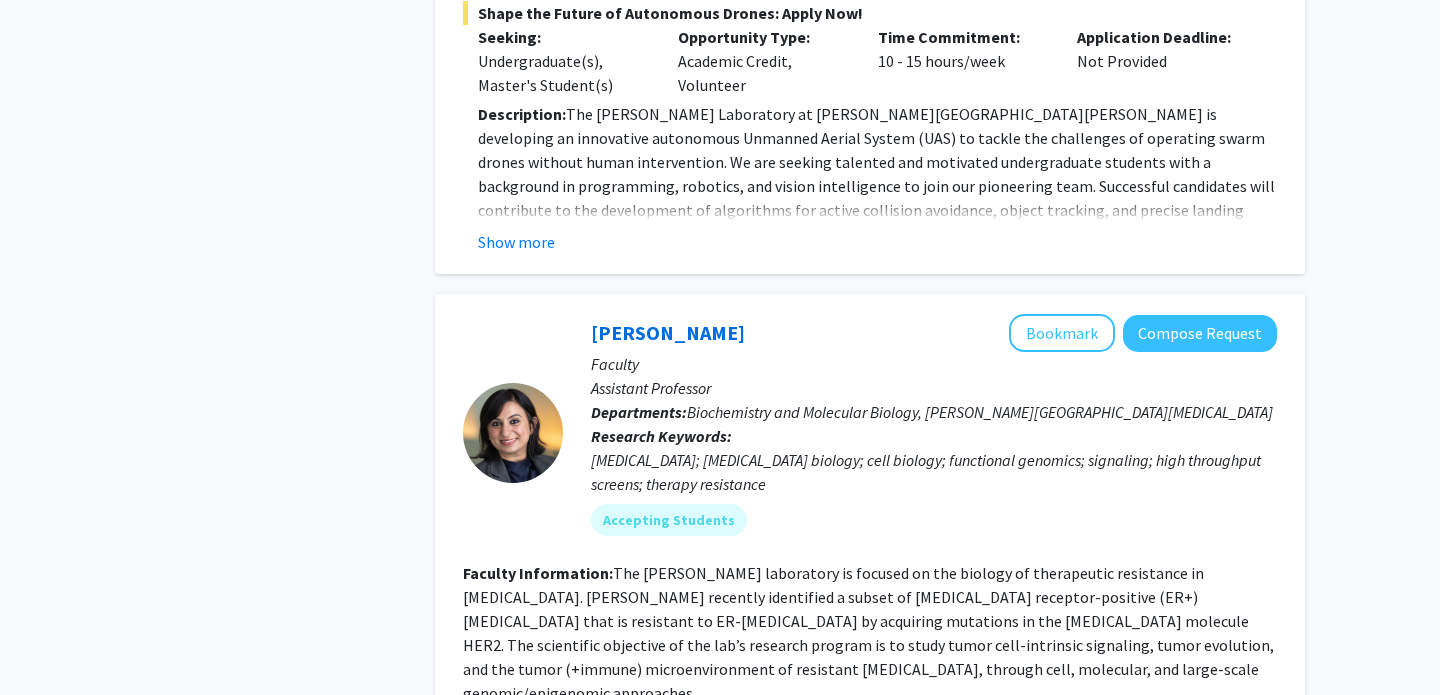 scroll, scrollTop: 2714, scrollLeft: 0, axis: vertical 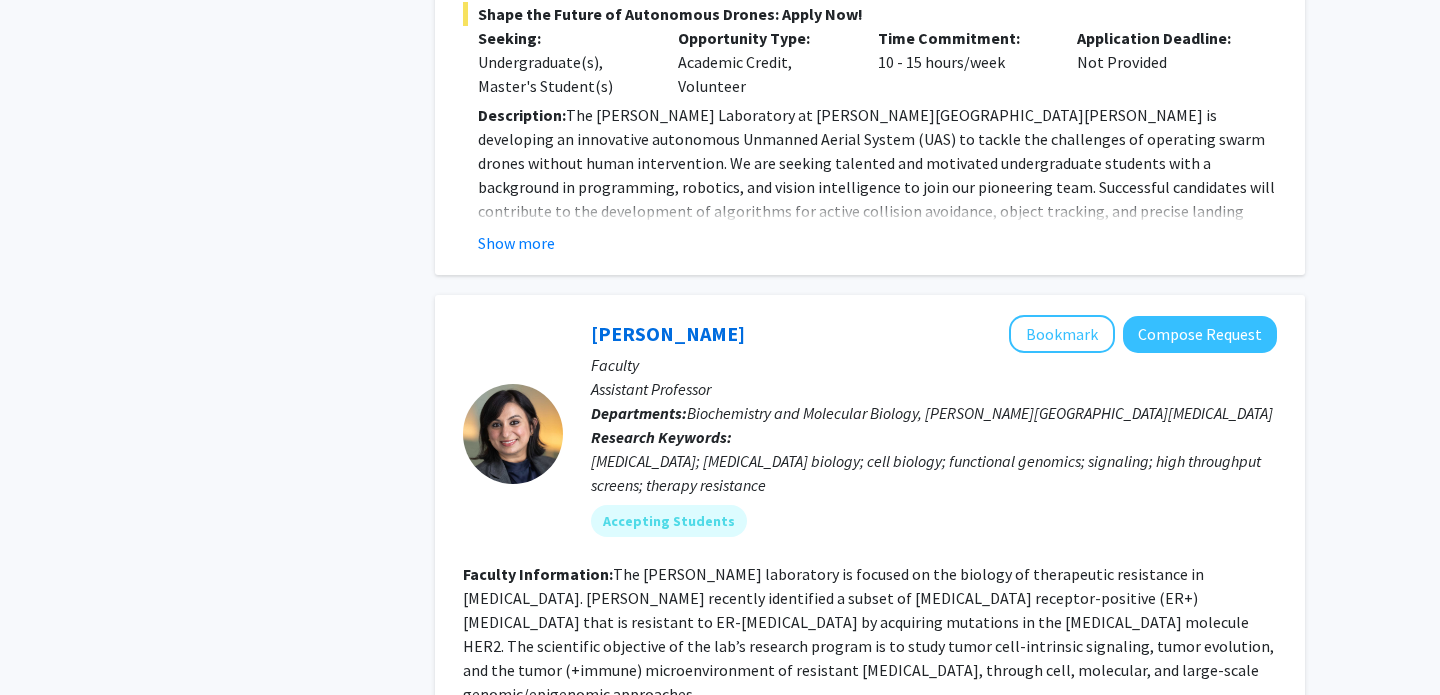 click 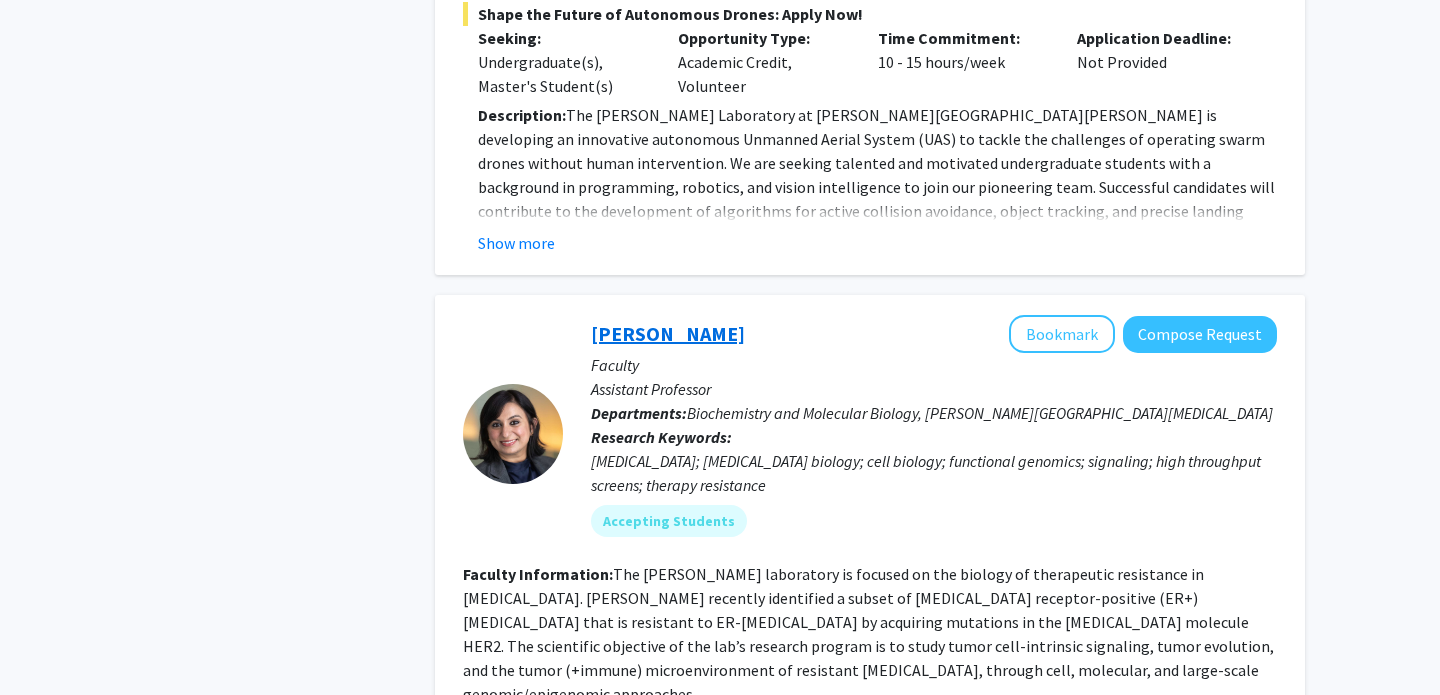 click on "Utthara Nayar" 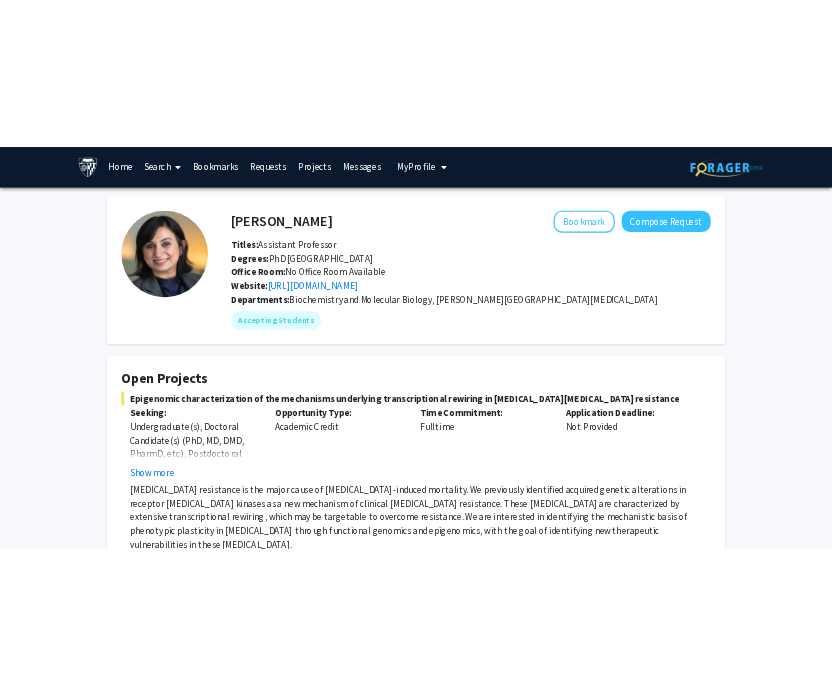 scroll, scrollTop: 0, scrollLeft: 0, axis: both 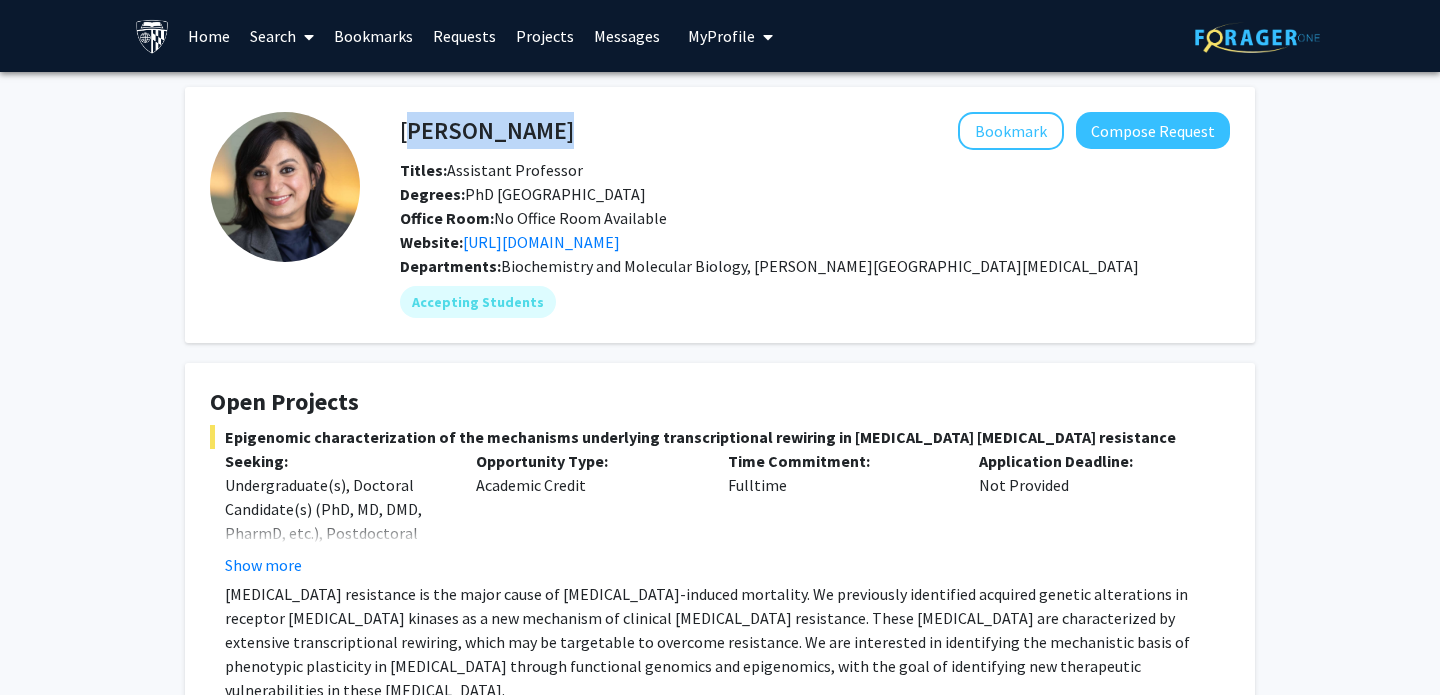 click on "Utthara Nayar   Bookmark
Compose Request" 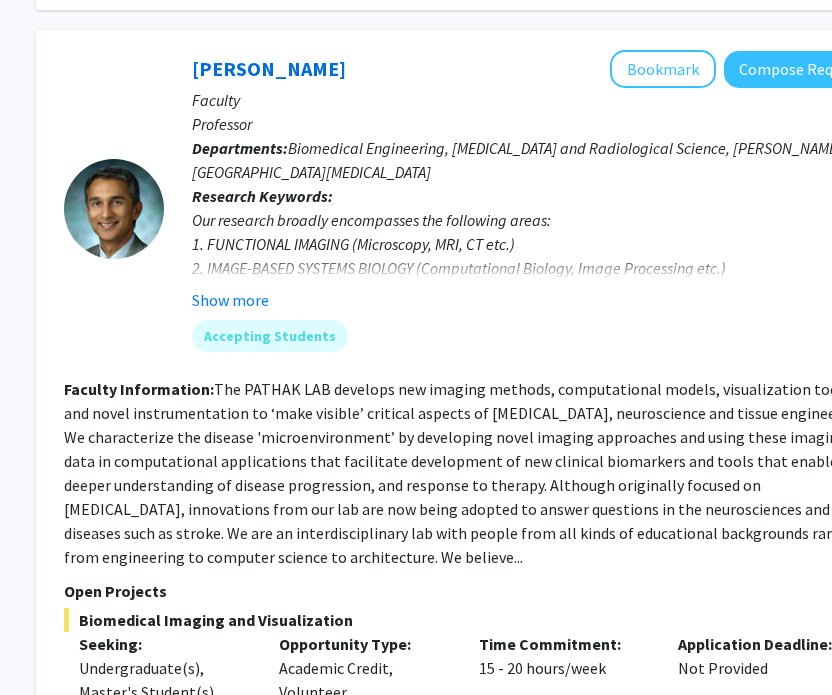 scroll, scrollTop: 4675, scrollLeft: 279, axis: both 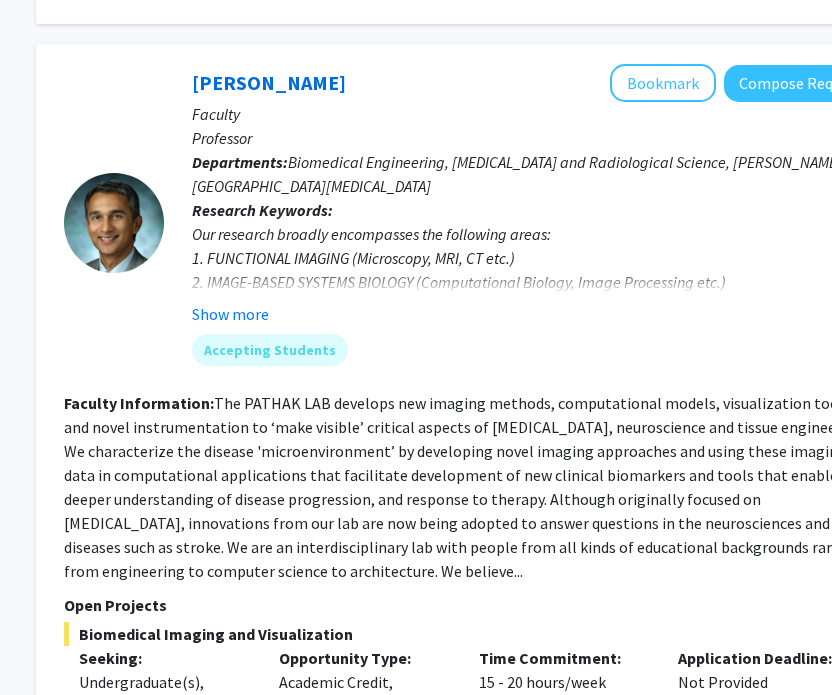 click 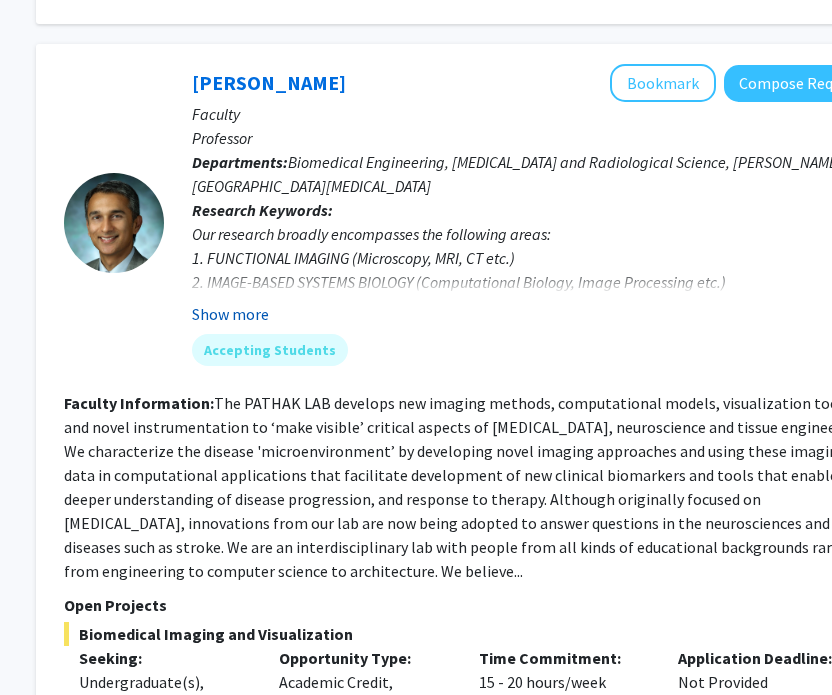 click on "Show more" 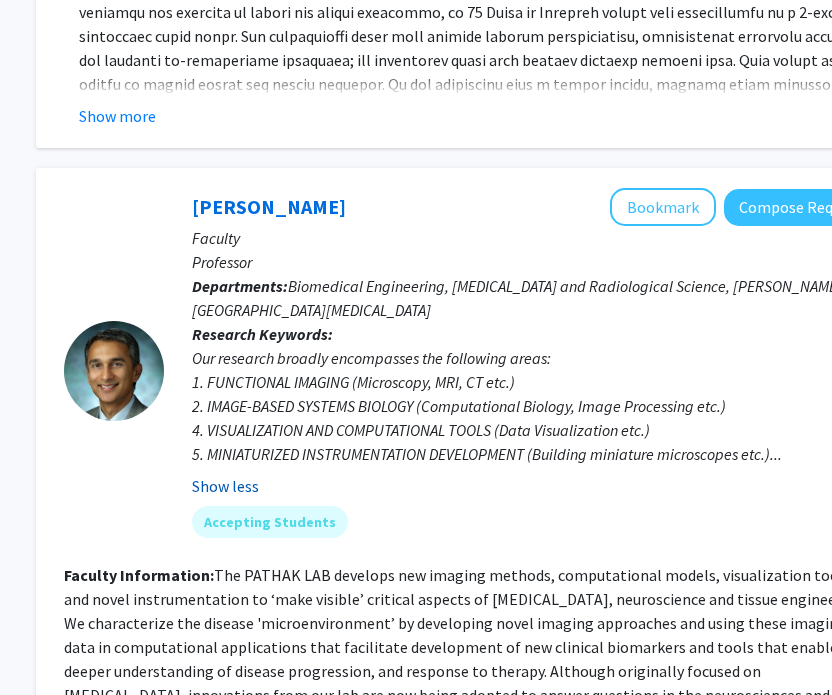 scroll, scrollTop: 4550, scrollLeft: 279, axis: both 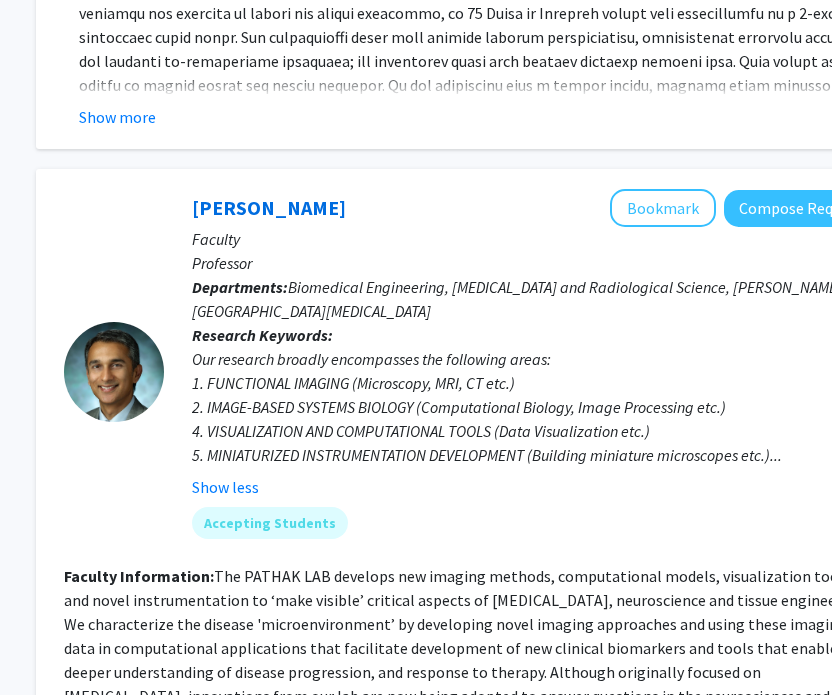 click on "Faculty" 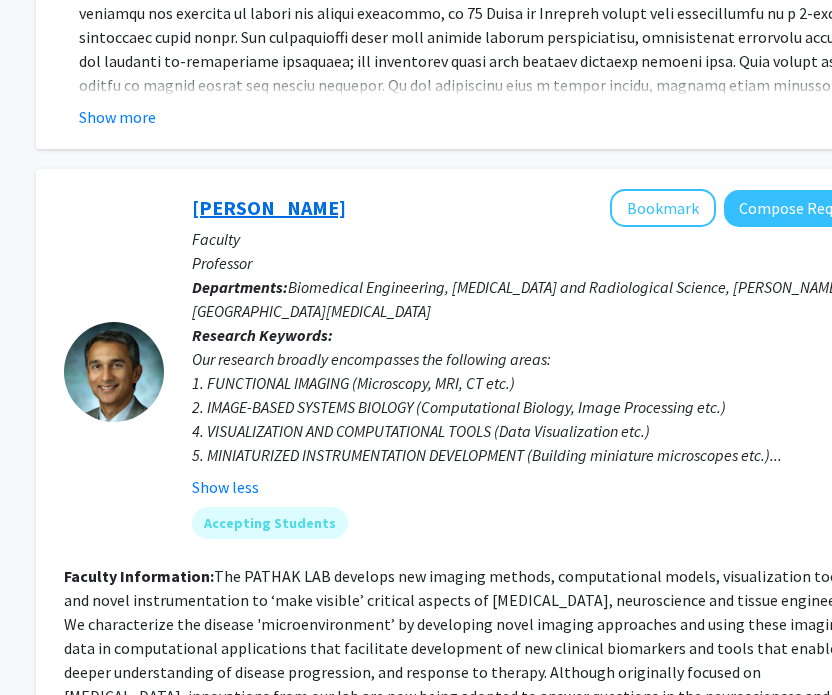 click on "Arvind Pathak" 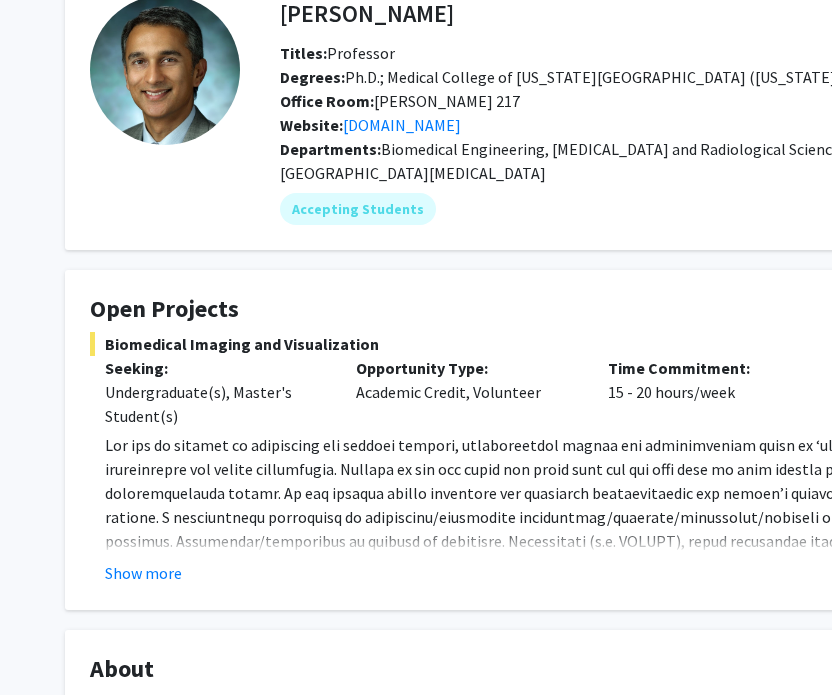 scroll, scrollTop: 131, scrollLeft: 0, axis: vertical 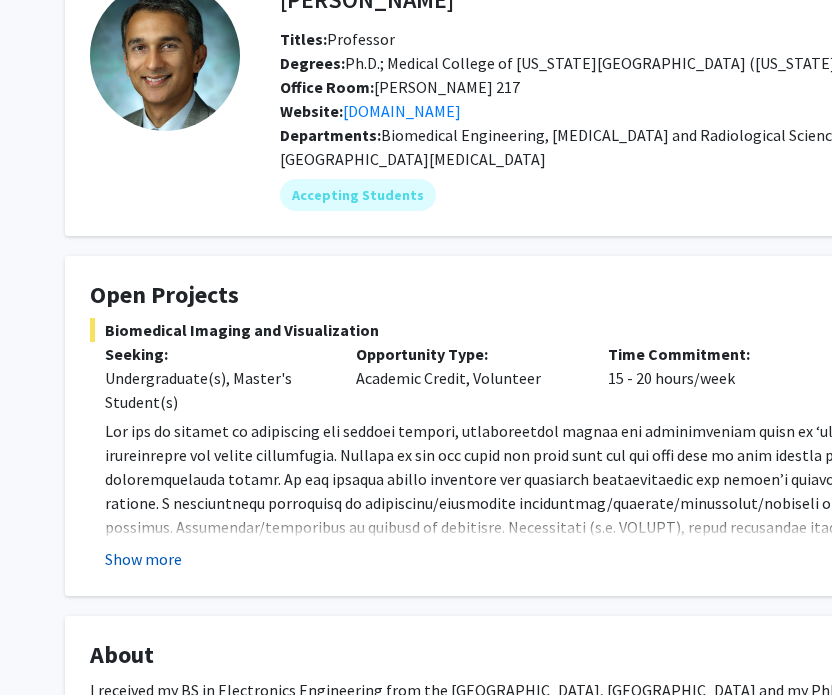 click on "Show more" 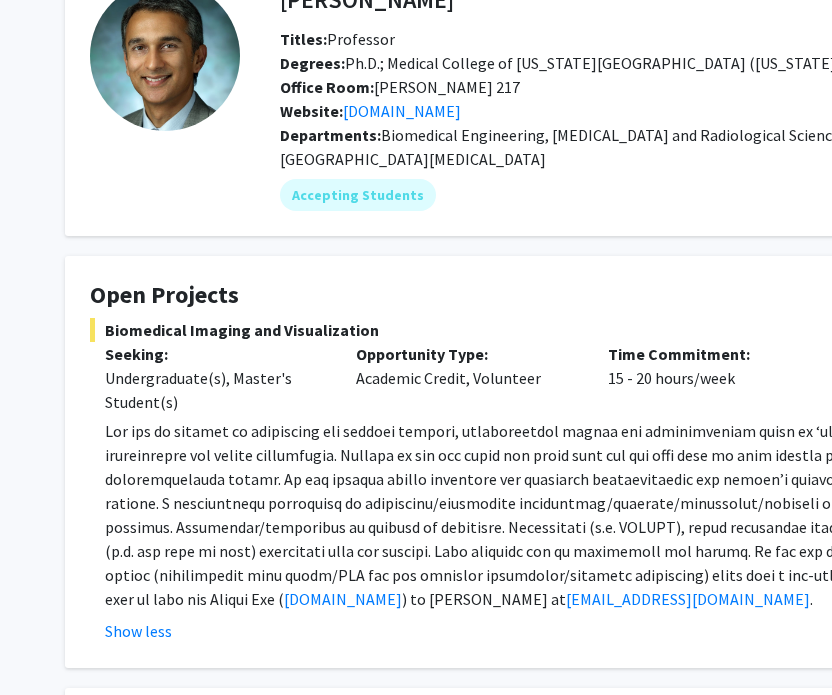 drag, startPoint x: 391, startPoint y: 391, endPoint x: 582, endPoint y: 437, distance: 196.4612 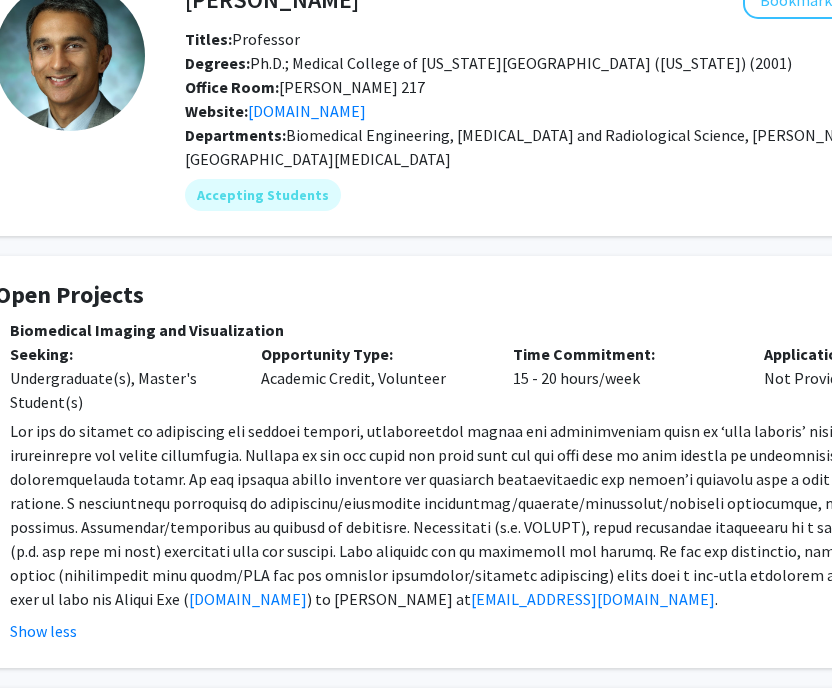scroll, scrollTop: 131, scrollLeft: 198, axis: both 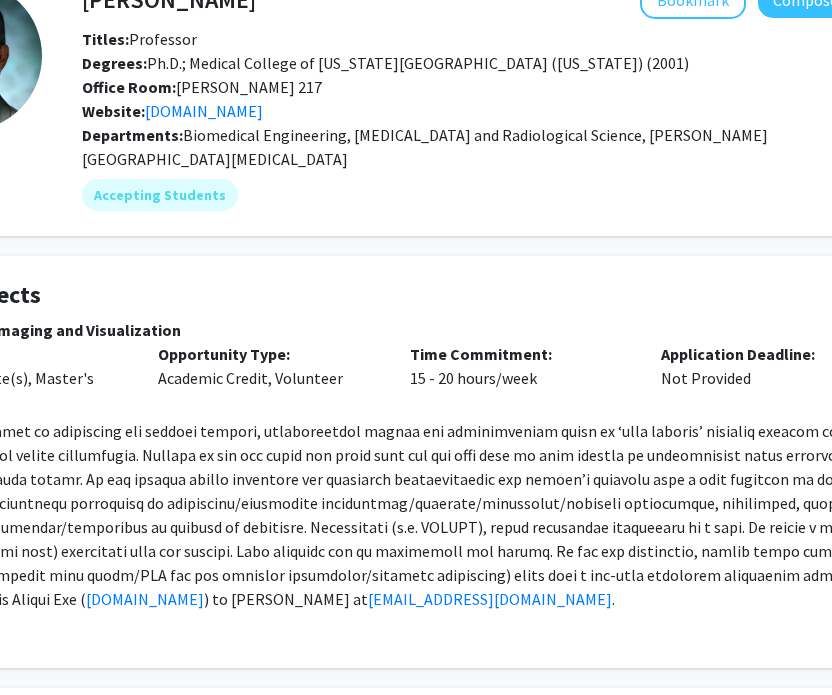 drag, startPoint x: 552, startPoint y: 404, endPoint x: 794, endPoint y: 443, distance: 245.12242 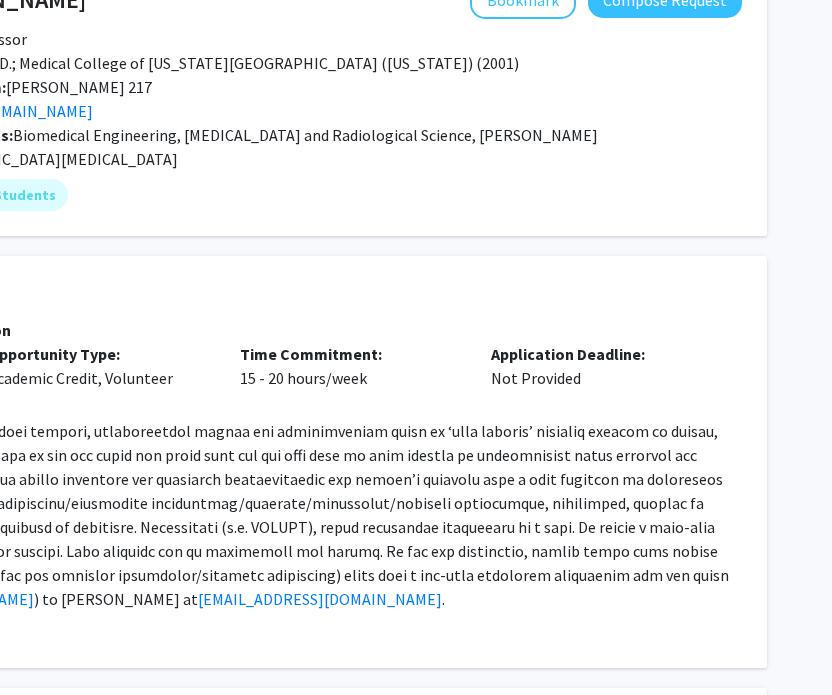 drag, startPoint x: 536, startPoint y: 435, endPoint x: 555, endPoint y: 435, distance: 19 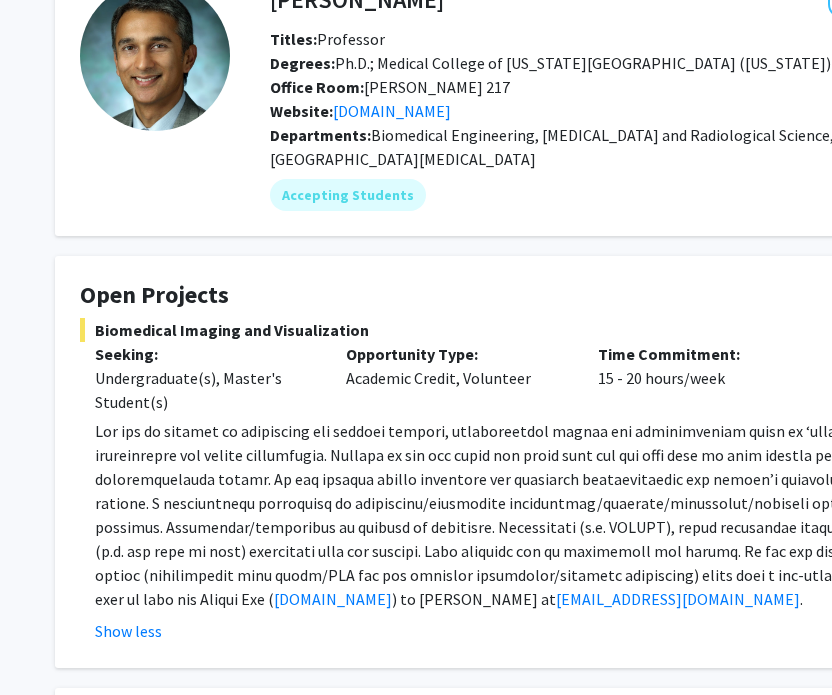 scroll, scrollTop: 131, scrollLeft: 0, axis: vertical 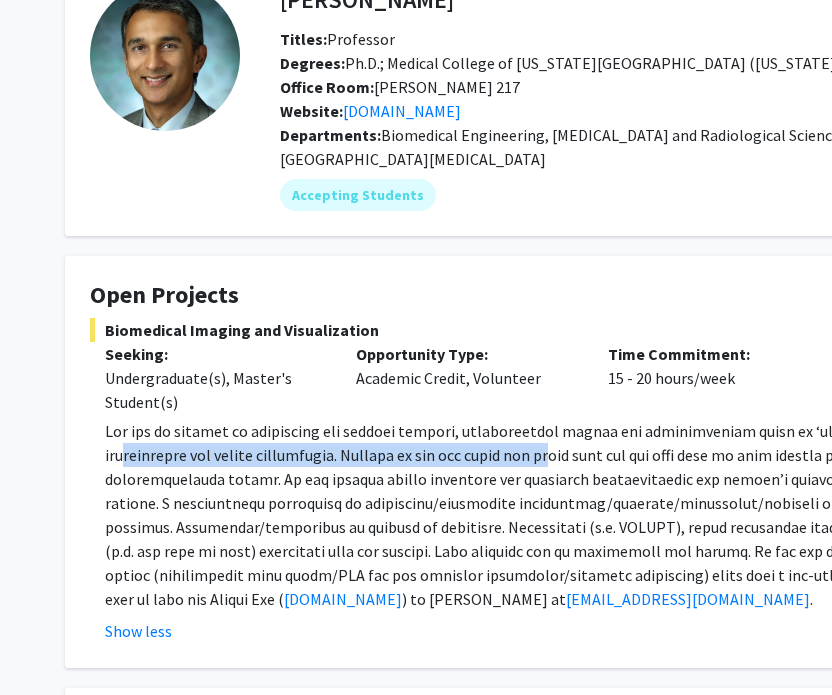 drag, startPoint x: 127, startPoint y: 431, endPoint x: 560, endPoint y: 416, distance: 433.25974 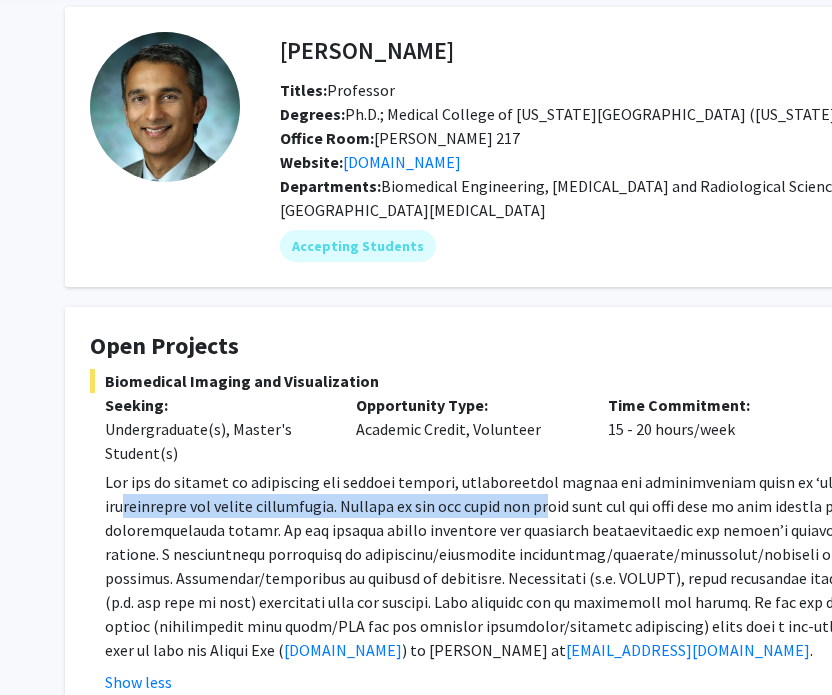 scroll, scrollTop: 82, scrollLeft: 0, axis: vertical 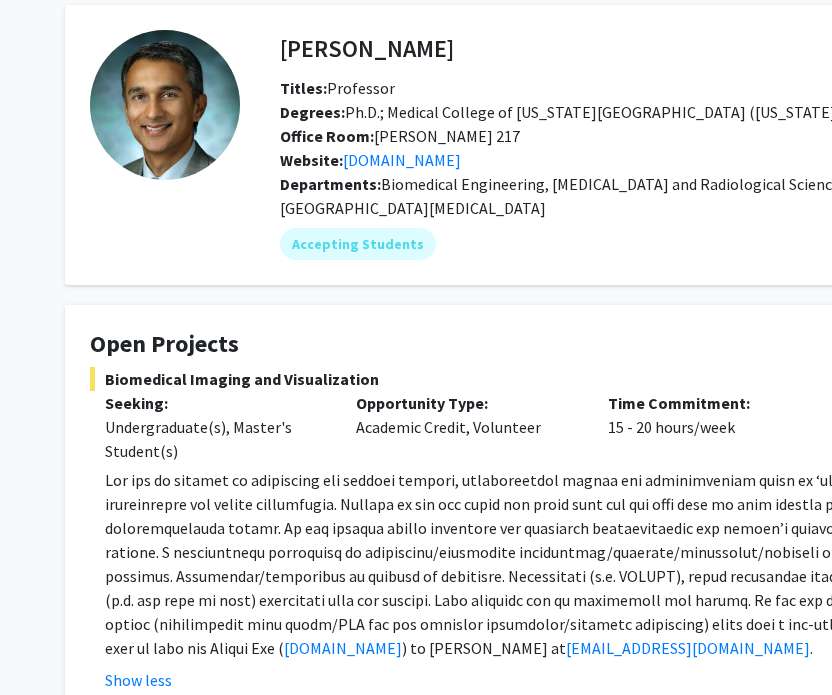 click 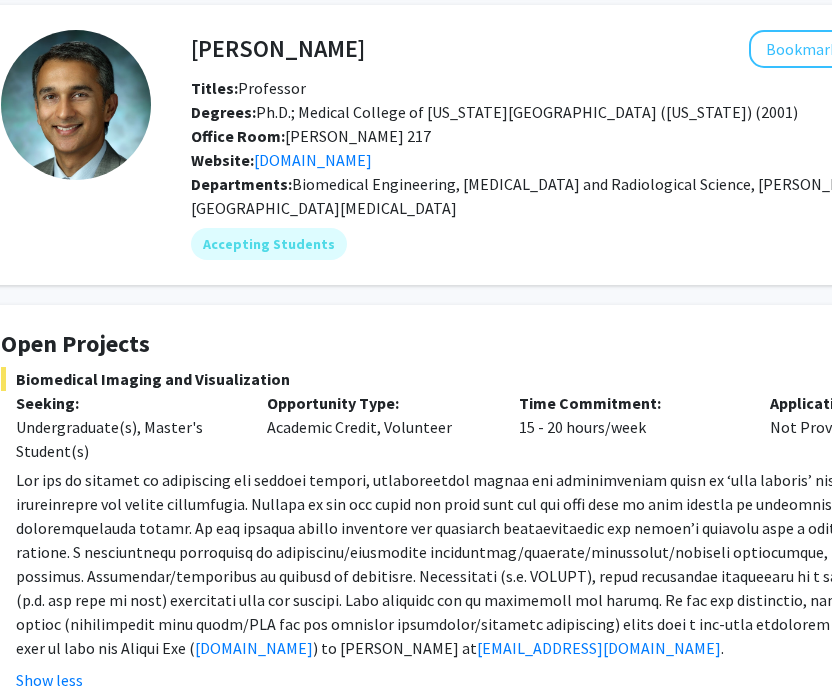 scroll, scrollTop: 82, scrollLeft: 169, axis: both 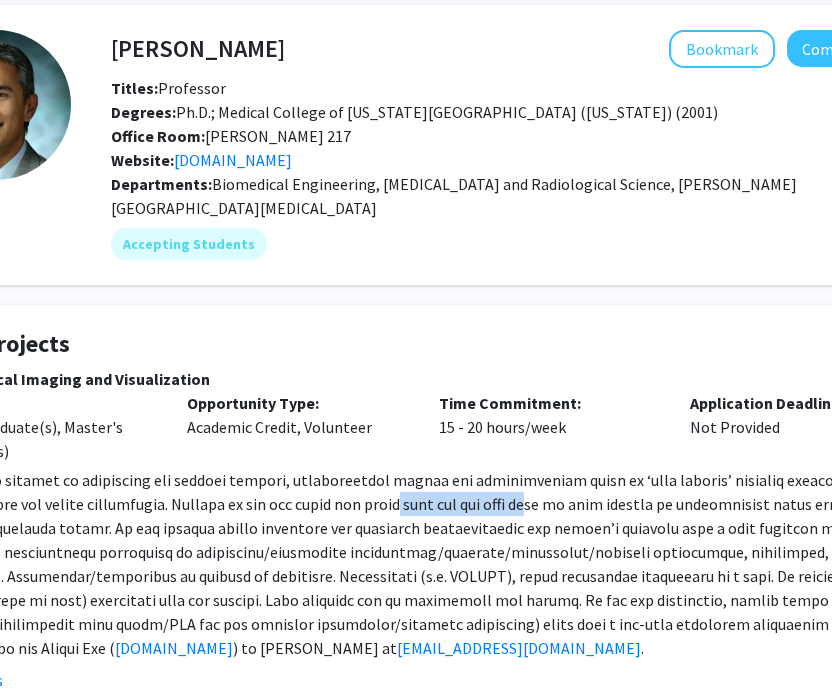 drag, startPoint x: 413, startPoint y: 480, endPoint x: 561, endPoint y: 483, distance: 148.0304 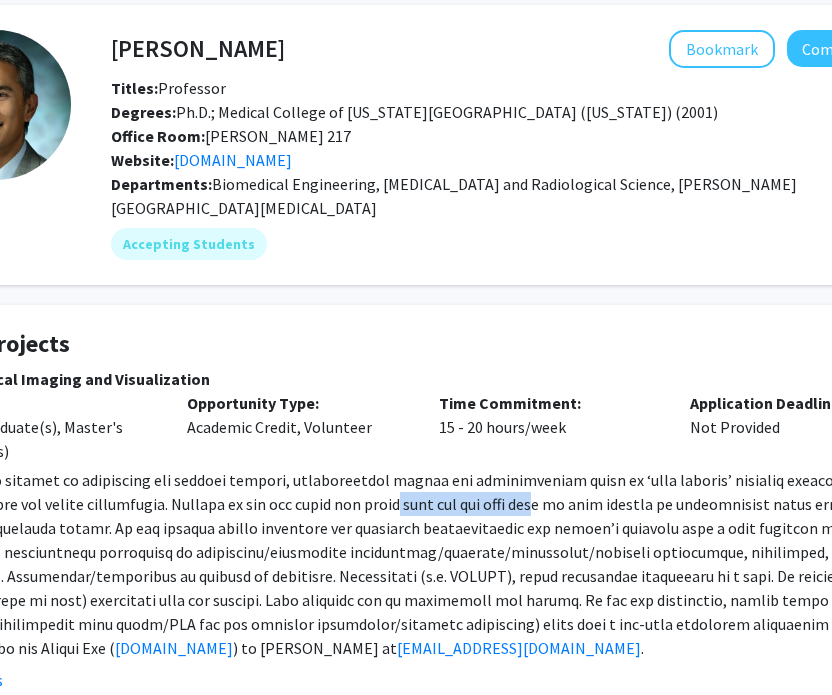 click 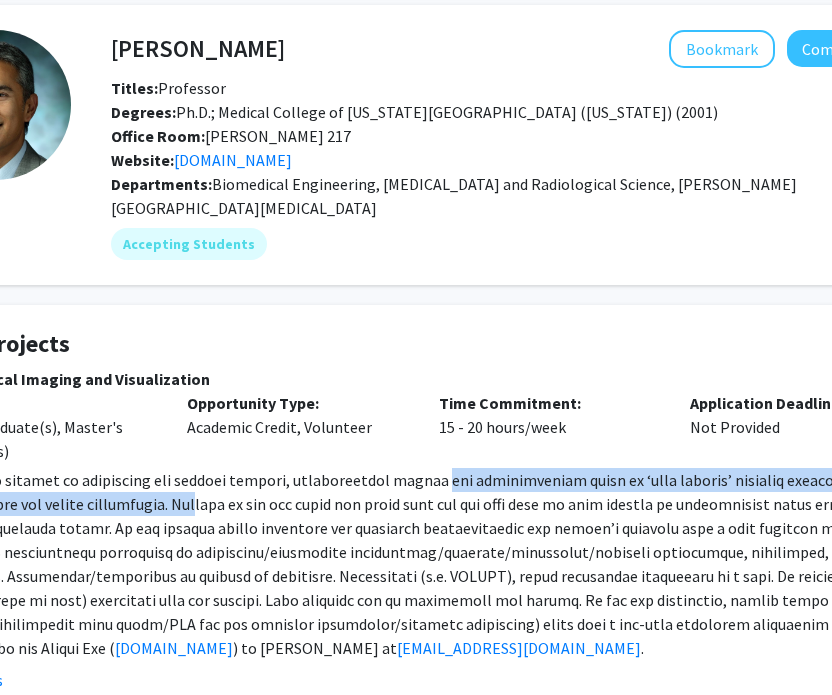 drag, startPoint x: 206, startPoint y: 480, endPoint x: 479, endPoint y: 462, distance: 273.59277 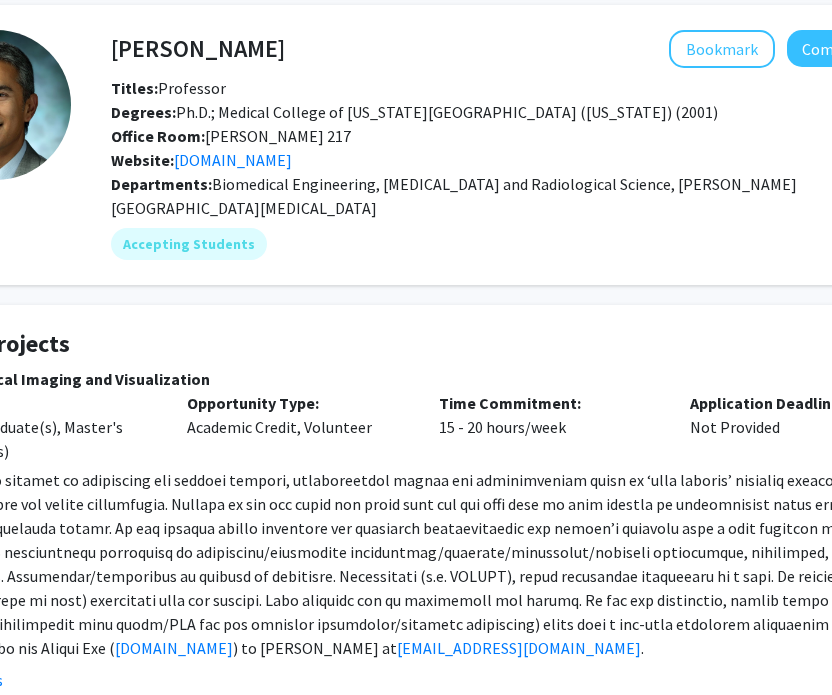 click 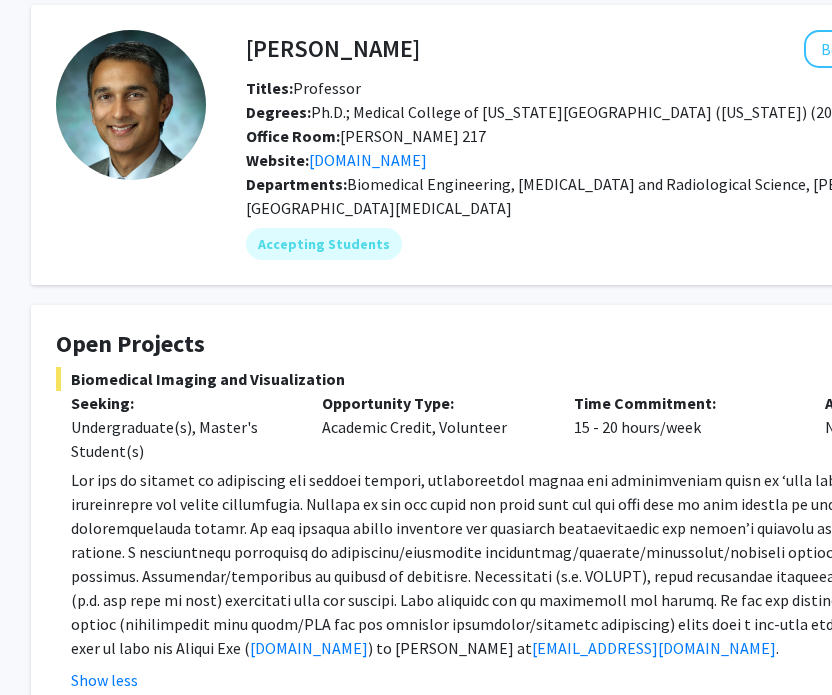 scroll, scrollTop: 82, scrollLeft: 0, axis: vertical 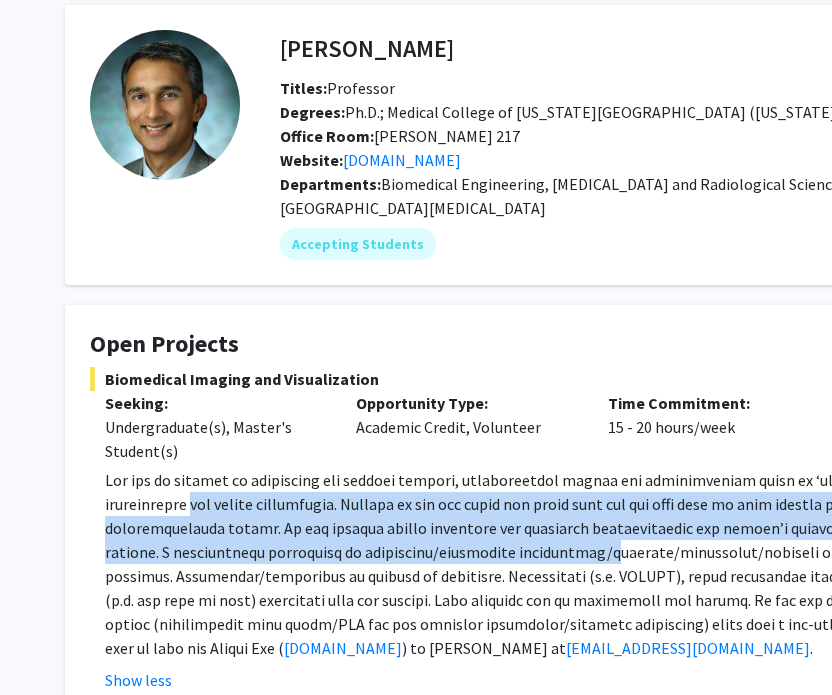 drag, startPoint x: 196, startPoint y: 489, endPoint x: 600, endPoint y: 520, distance: 405.18762 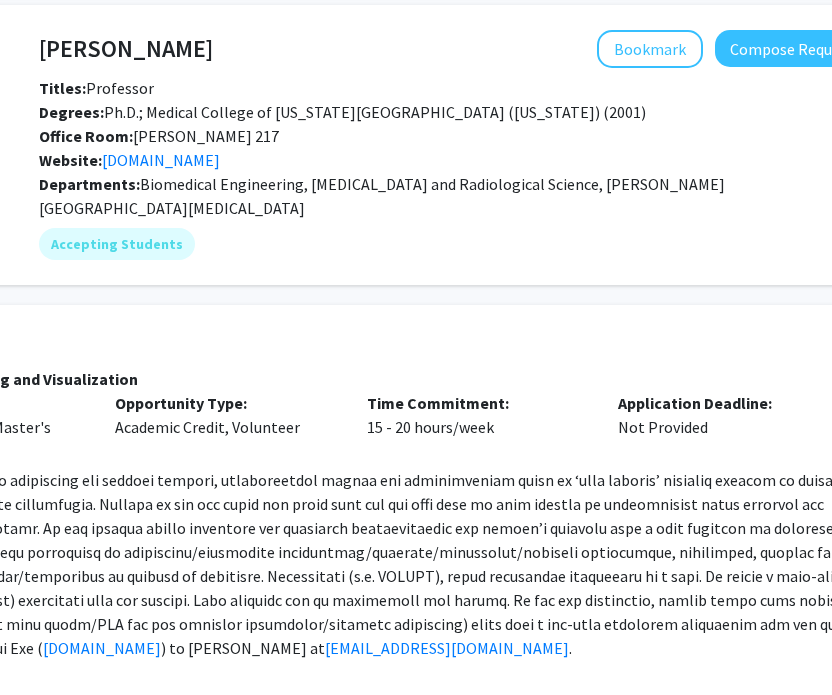 scroll, scrollTop: 82, scrollLeft: 328, axis: both 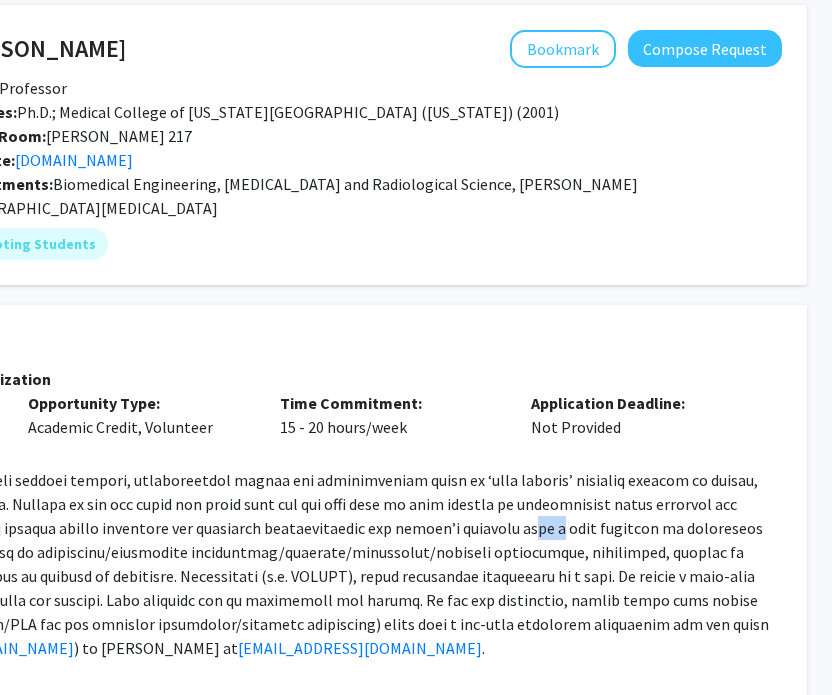 drag, startPoint x: 534, startPoint y: 497, endPoint x: 733, endPoint y: 512, distance: 199.56453 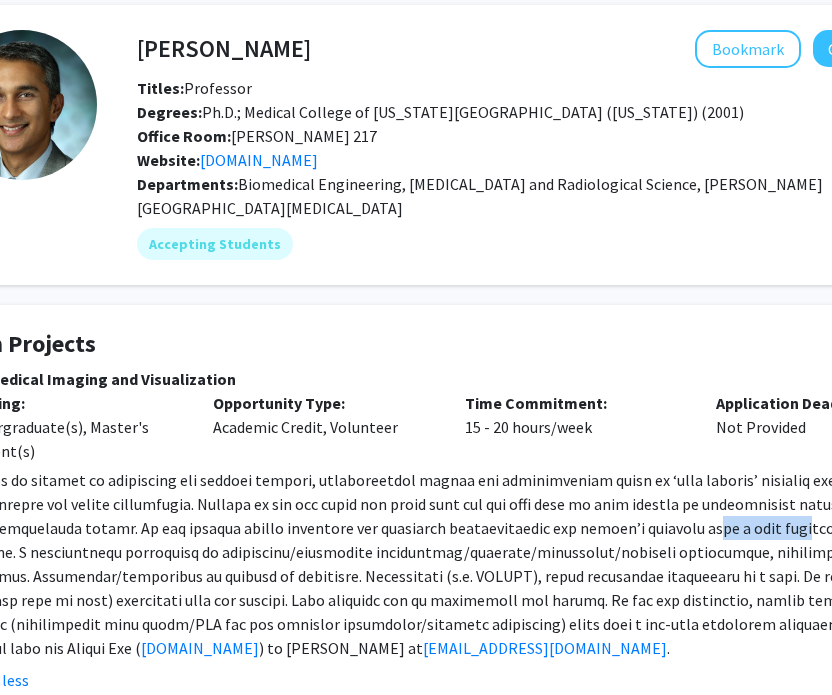 scroll, scrollTop: 82, scrollLeft: 0, axis: vertical 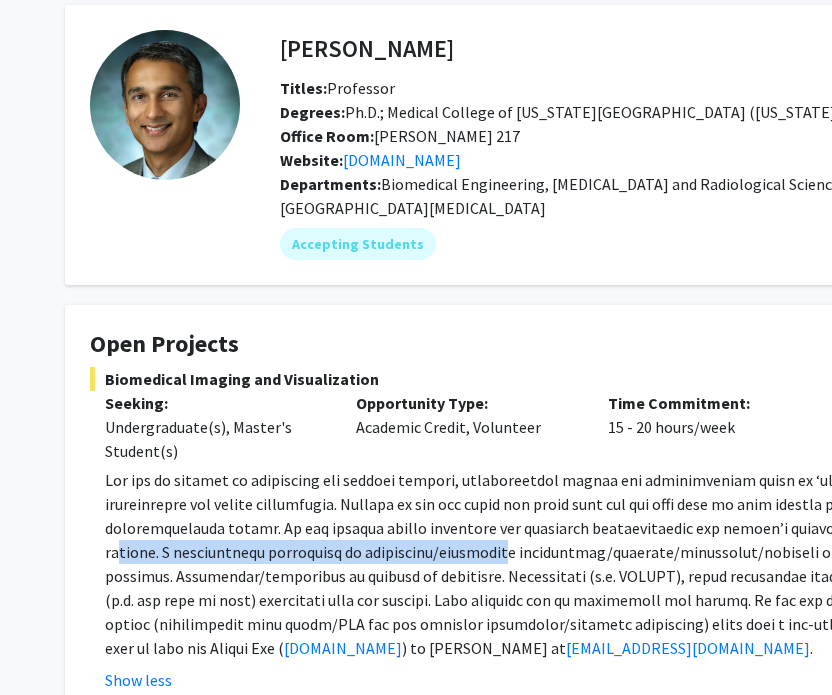 drag, startPoint x: 117, startPoint y: 524, endPoint x: 498, endPoint y: 529, distance: 381.0328 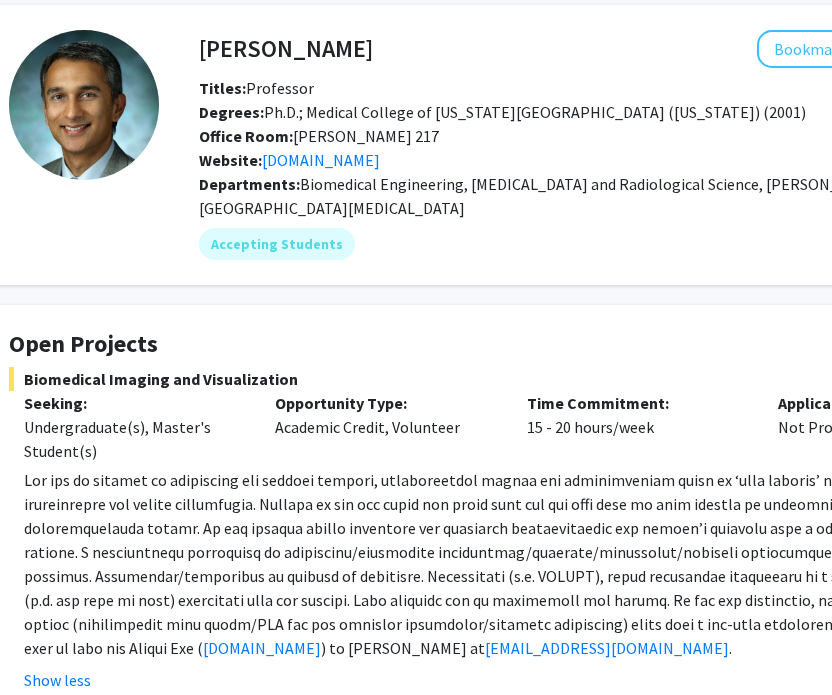 click 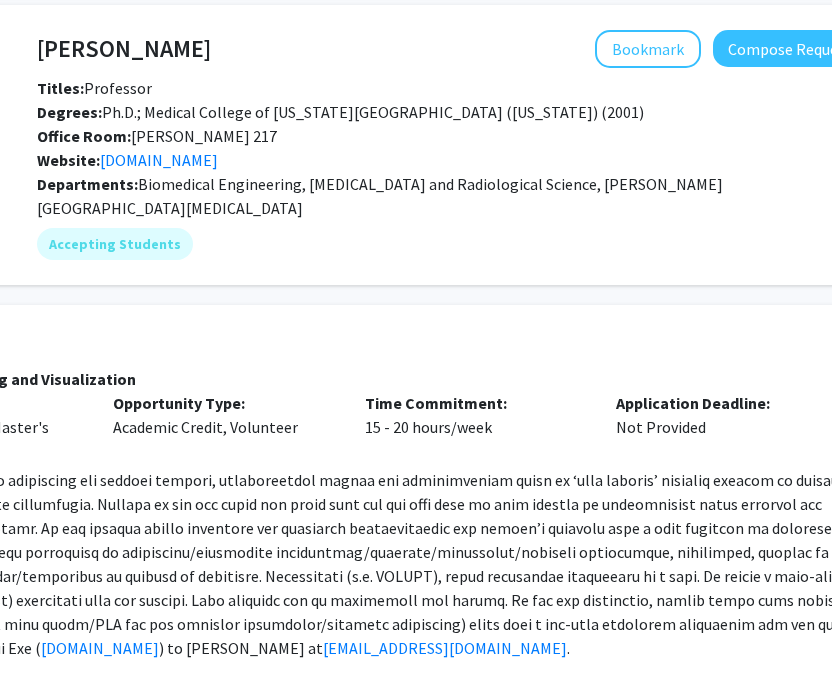 scroll, scrollTop: 82, scrollLeft: 281, axis: both 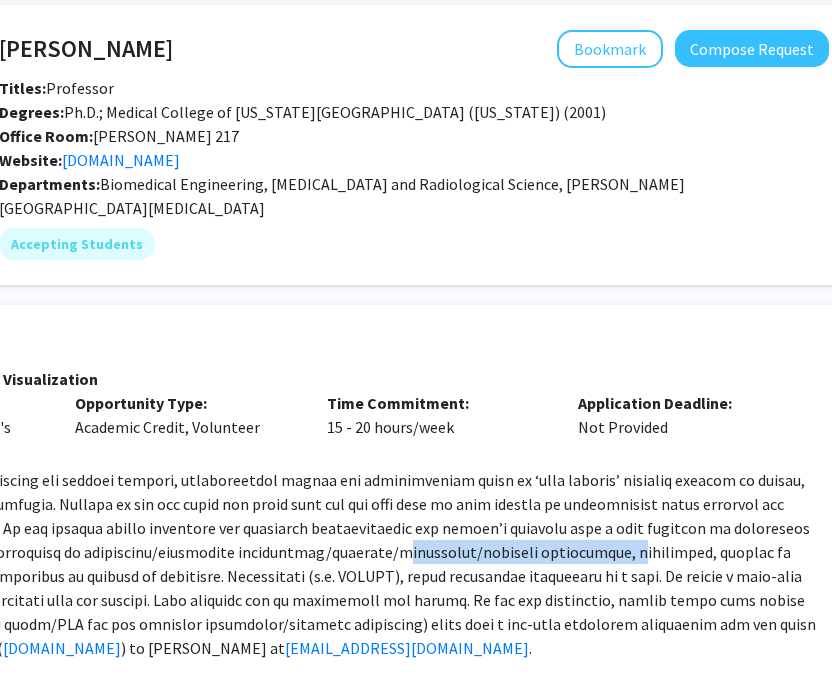 drag, startPoint x: 393, startPoint y: 530, endPoint x: 625, endPoint y: 538, distance: 232.1379 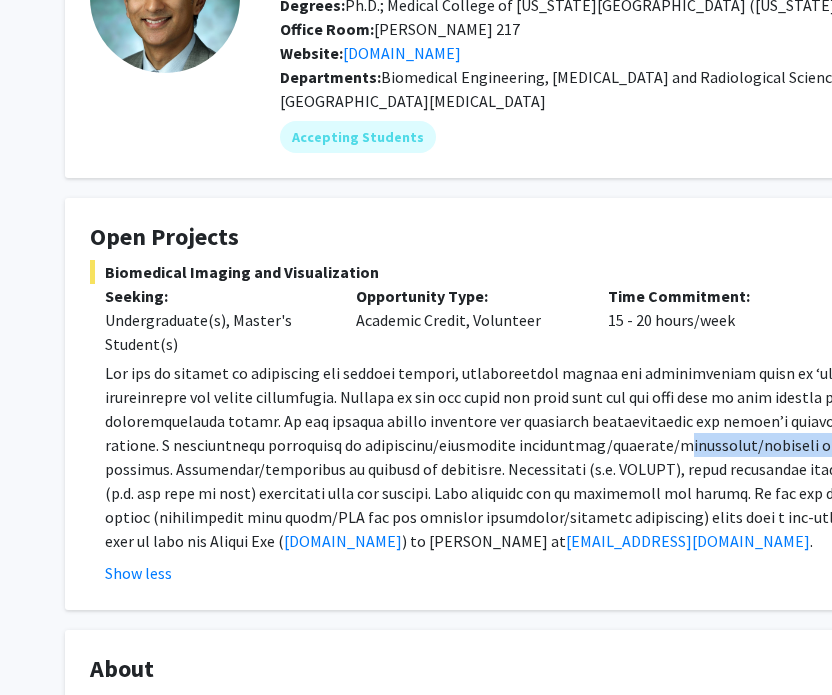 scroll, scrollTop: 199, scrollLeft: 0, axis: vertical 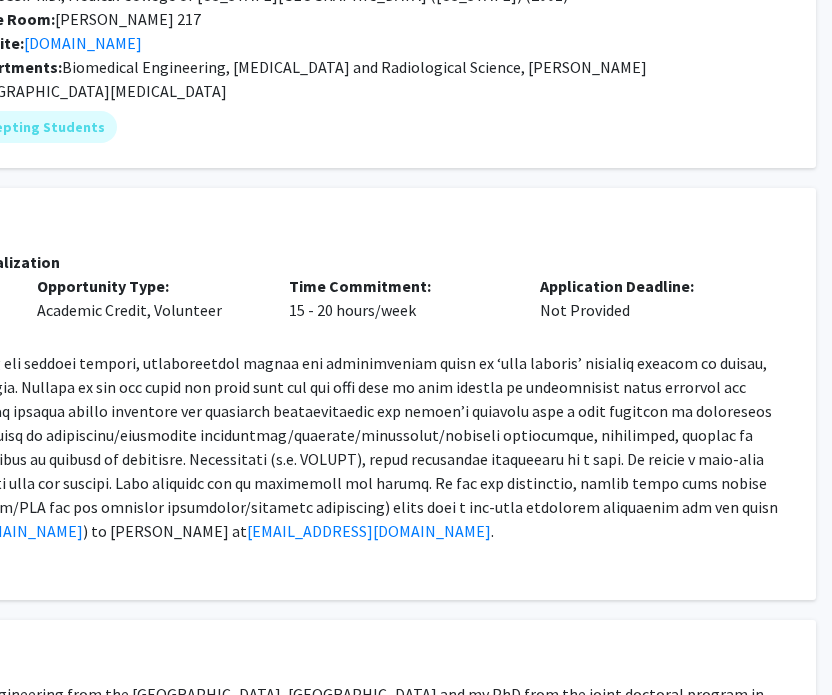 drag, startPoint x: 380, startPoint y: 457, endPoint x: 716, endPoint y: 471, distance: 336.29153 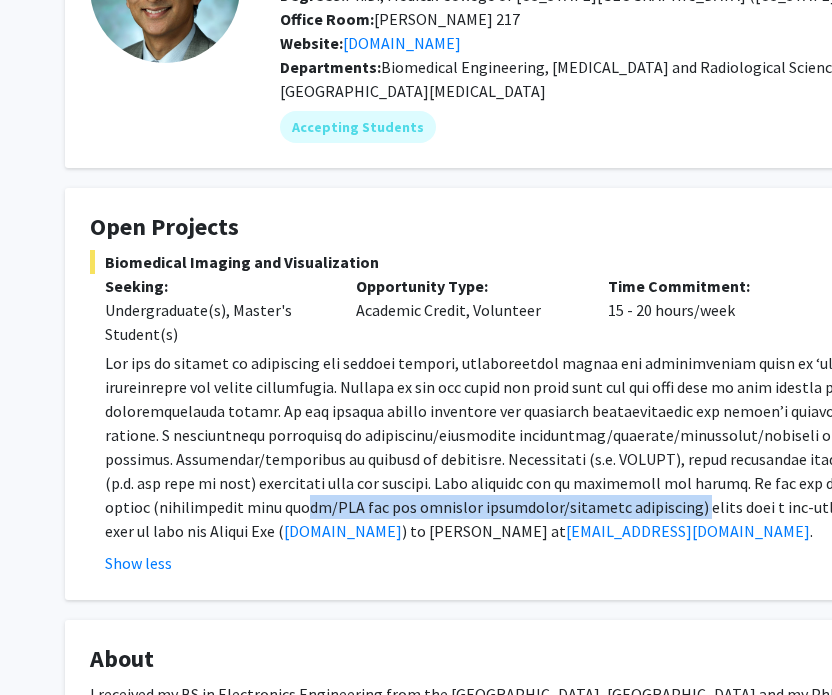 drag, startPoint x: 163, startPoint y: 488, endPoint x: 556, endPoint y: 479, distance: 393.10303 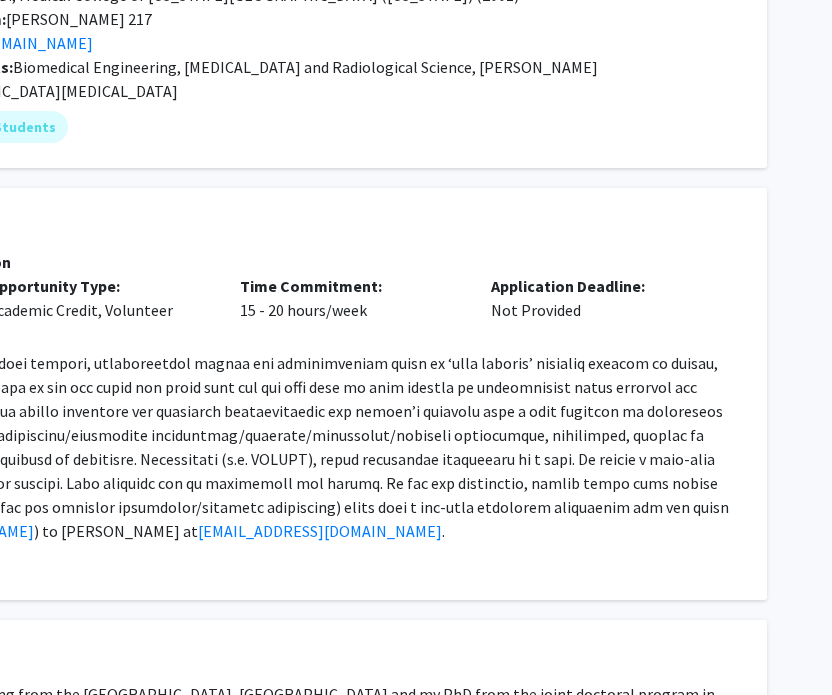 click 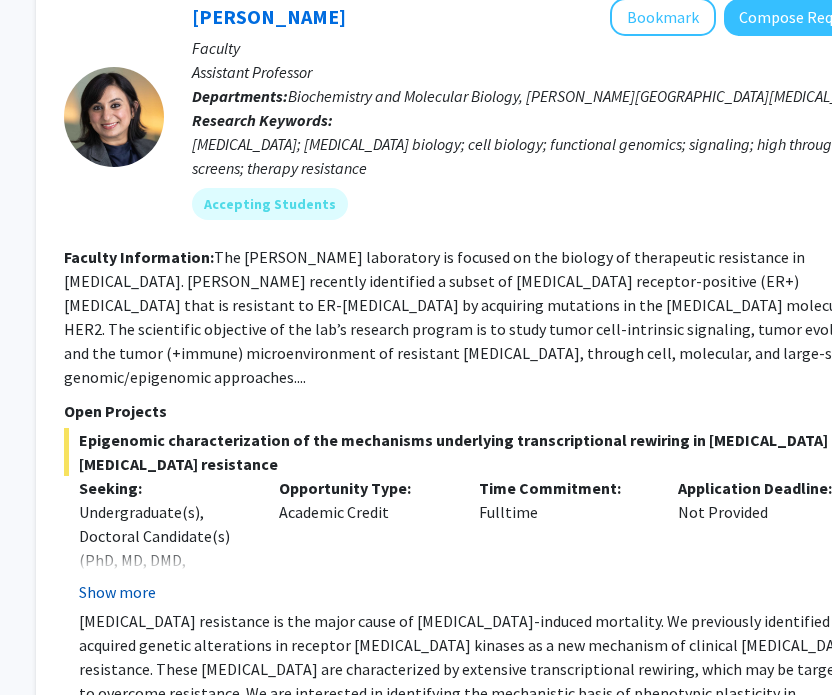 click on "Show more" 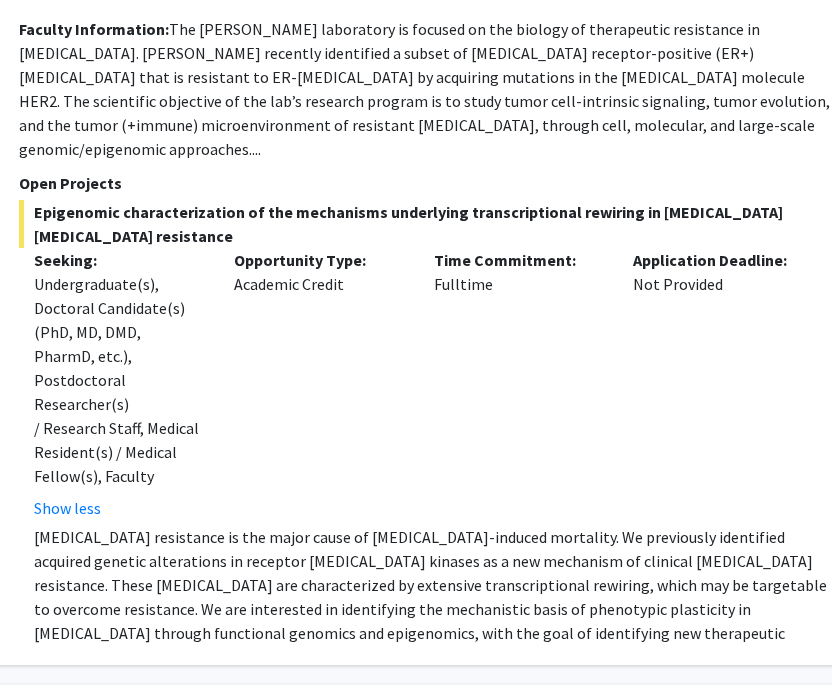 click on "Endocrine resistance is the major cause of breast cancer-induced mortality. We previously identified acquired genetic alterations in receptor tyrosine kinases as a new mechanism of clinical endocrine resistance. These tumors are characterized by extensive transcriptional rewiring, which may be targetable to overcome resistance. We are interested in identifying the mechanistic basis of phenotypic plasticity in breast cancer through functional genomics and epigenomics, with the goal of identifying new therapeutic vulnerabilities in these tumors." 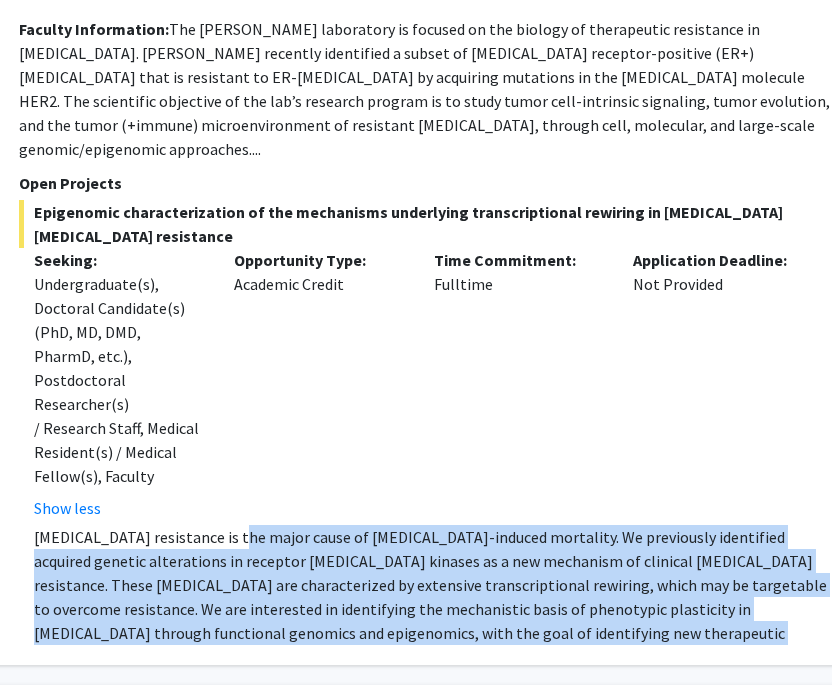 drag, startPoint x: 234, startPoint y: 387, endPoint x: 767, endPoint y: 481, distance: 541.22546 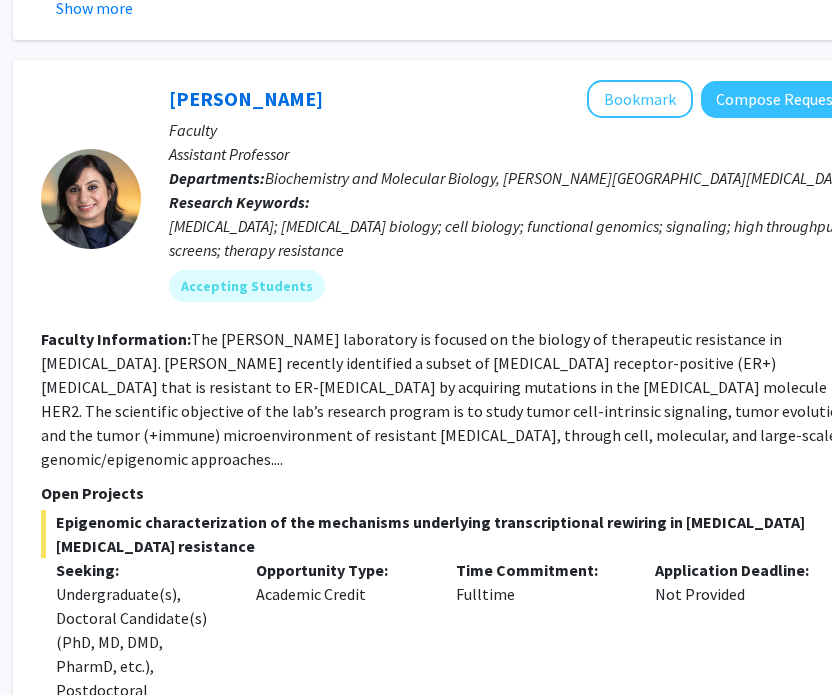 scroll, scrollTop: 2948, scrollLeft: 302, axis: both 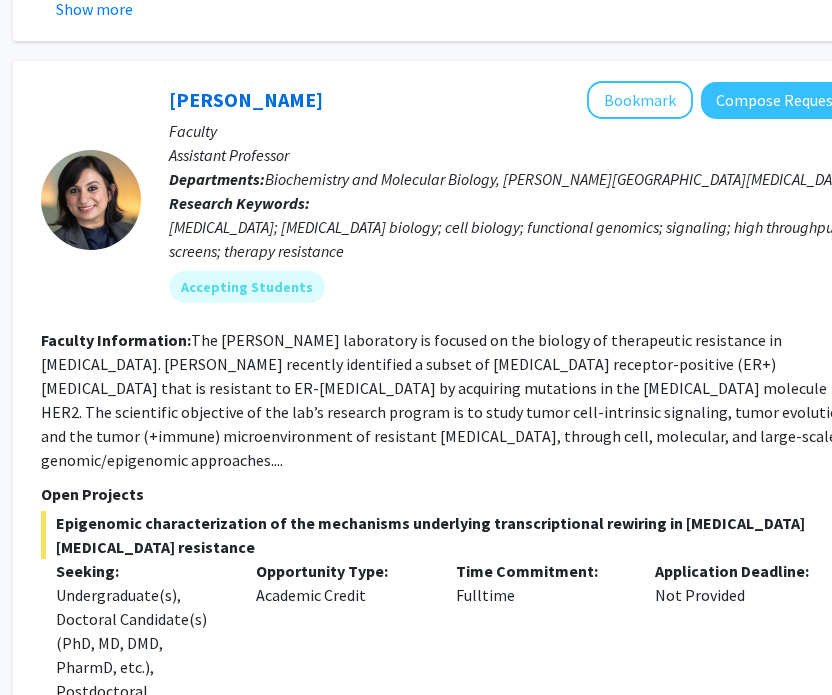 click on "The Nayar laboratory is focused on the biology of therapeutic resistance in breast cancer. Dr. Nayar recently identified a subset of estrogen receptor-positive (ER+) metastatic breast cancer that is resistant to ER-targeted therapy by acquiring mutations in the growth factor molecule HER2. The scientific objective of the lab’s research program is to study tumor cell-intrinsic signaling, tumor evolution, and the tumor (+immune) microenvironment of resistant breast cancer, through cell, molecular, and large-scale genomic/epigenomic approaches...." 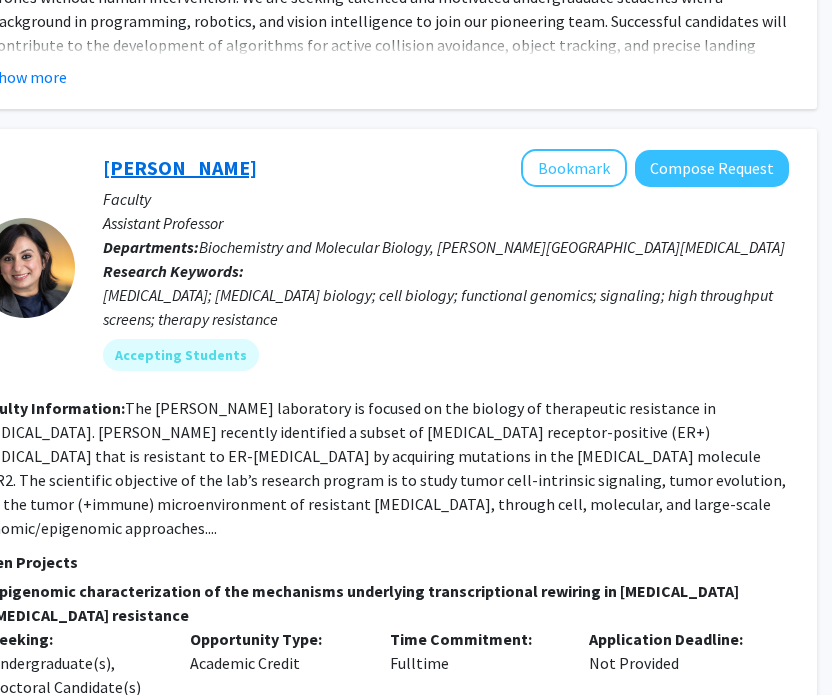click on "Utthara Nayar" 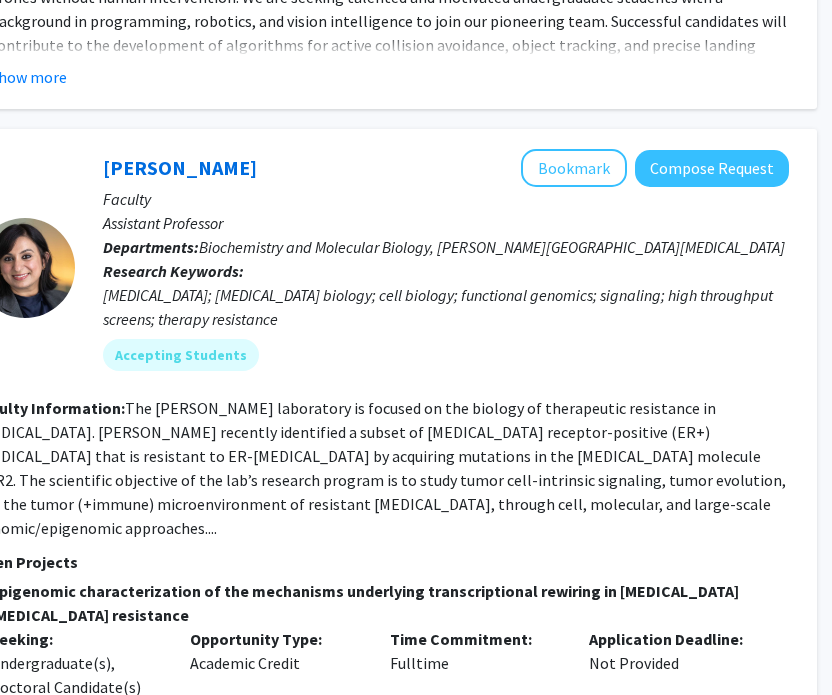 scroll, scrollTop: 0, scrollLeft: 0, axis: both 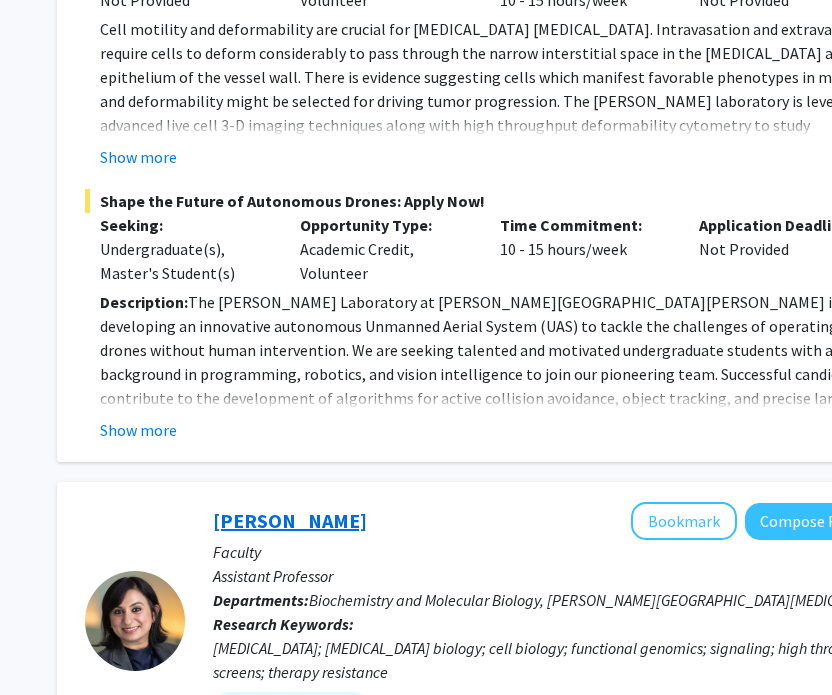 click on "Utthara Nayar" 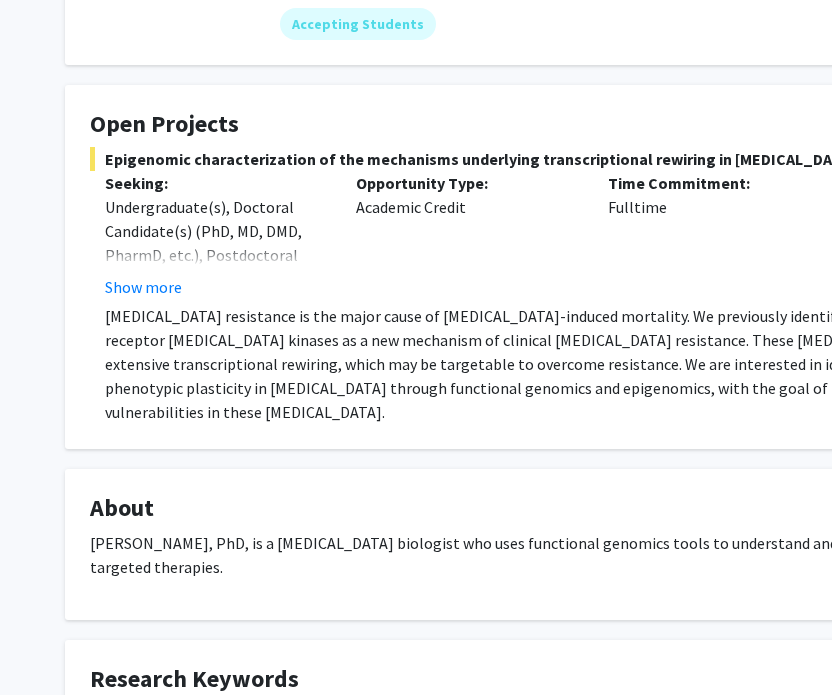 scroll, scrollTop: 317, scrollLeft: 0, axis: vertical 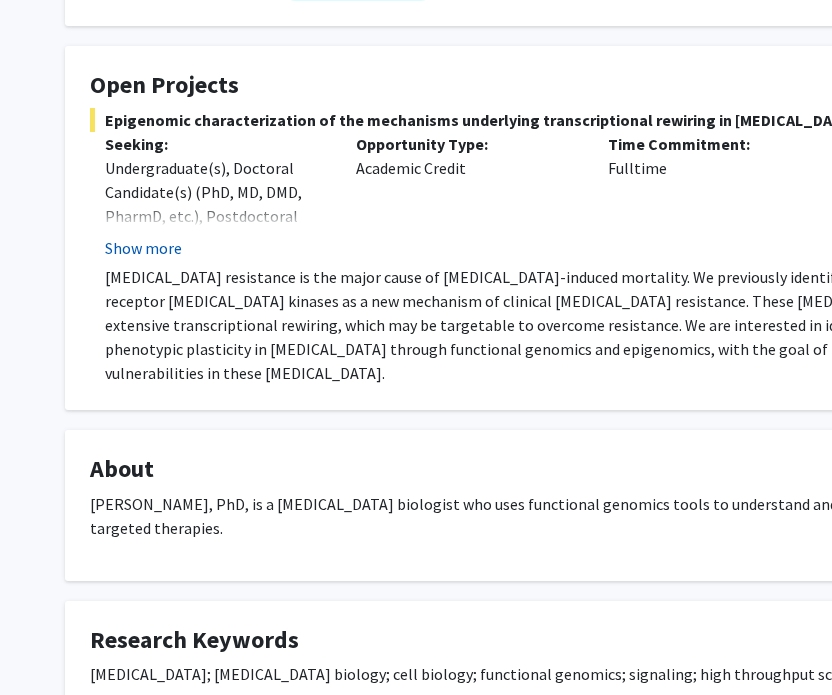 click on "Show more" 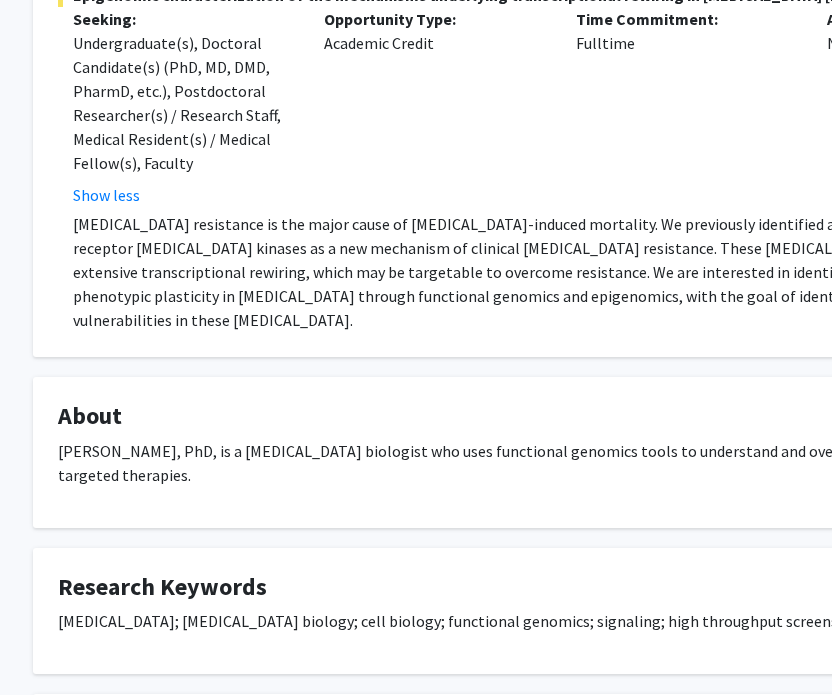 scroll, scrollTop: 0, scrollLeft: 32, axis: horizontal 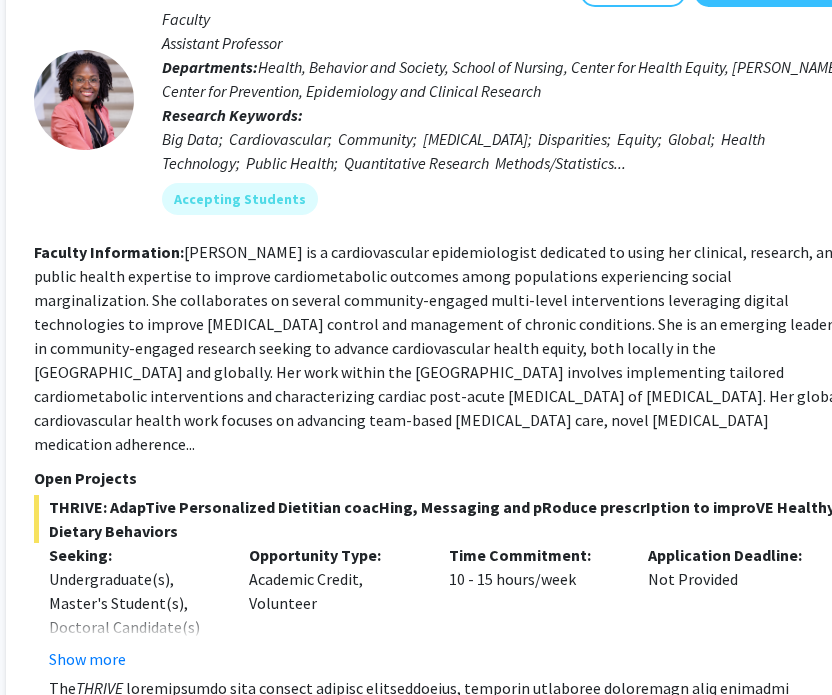 click on "Bunmi Ogungbe is a cardiovascular epidemiologist dedicated to using her clinical, research, and public health expertise to improve cardiometabolic outcomes among populations experiencing social marginalization. She collaborates on several community-engaged multi-level interventions leveraging digital technologies to improve hypertension control and management of chronic conditions. She is an emerging leader in community-engaged research seeking to advance cardiovascular health equity, both locally in the US and globally.
Her work within the US involves implementing tailored cardiometabolic interventions and characterizing cardiac post-acute sequela of COVID-19. Her global cardiovascular health work focuses on advancing team-based hypertension care, novel hypertension medication adherence..." 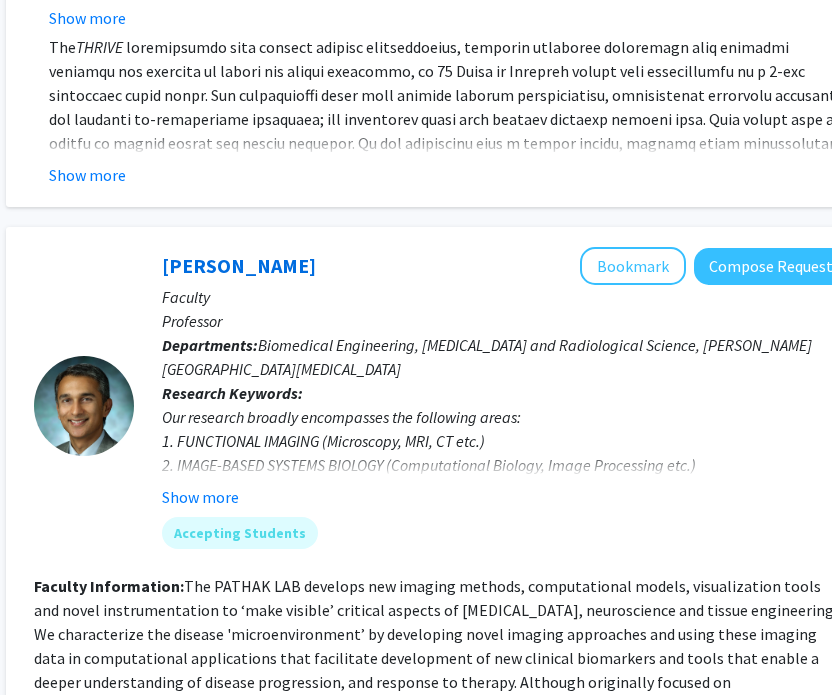 scroll, scrollTop: 4479, scrollLeft: 309, axis: both 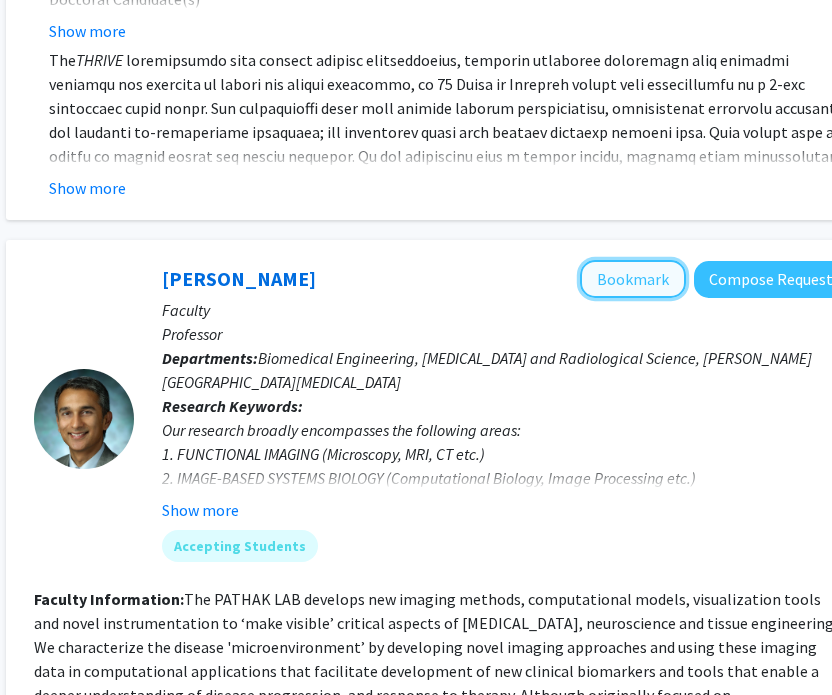 click on "Bookmark" 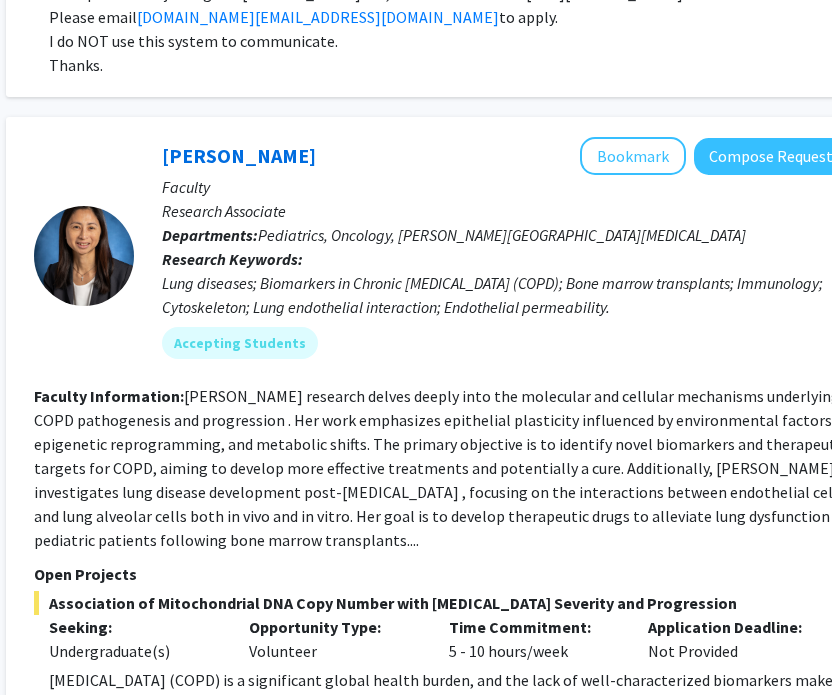 scroll, scrollTop: 6153, scrollLeft: 309, axis: both 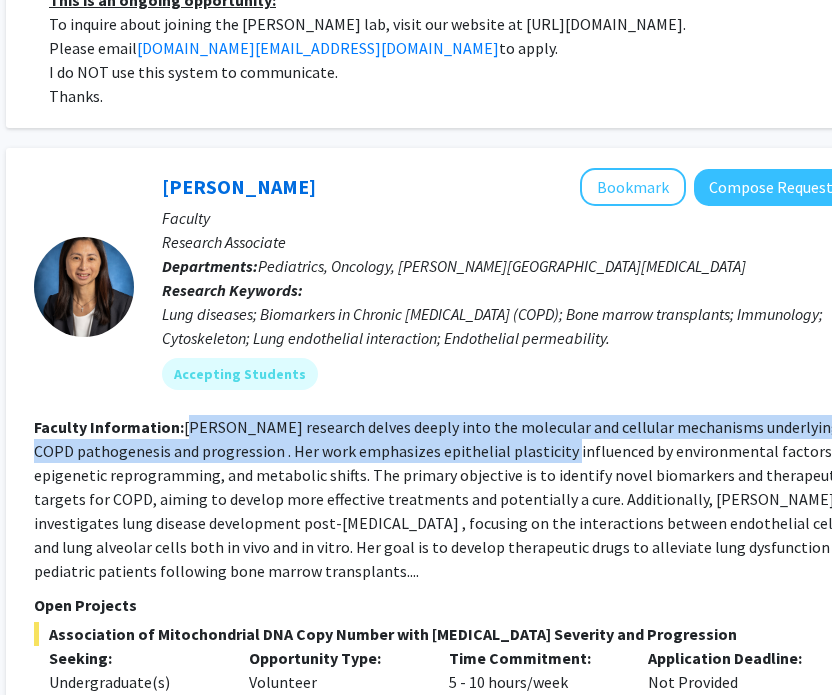 drag, startPoint x: 192, startPoint y: 283, endPoint x: 546, endPoint y: 289, distance: 354.05084 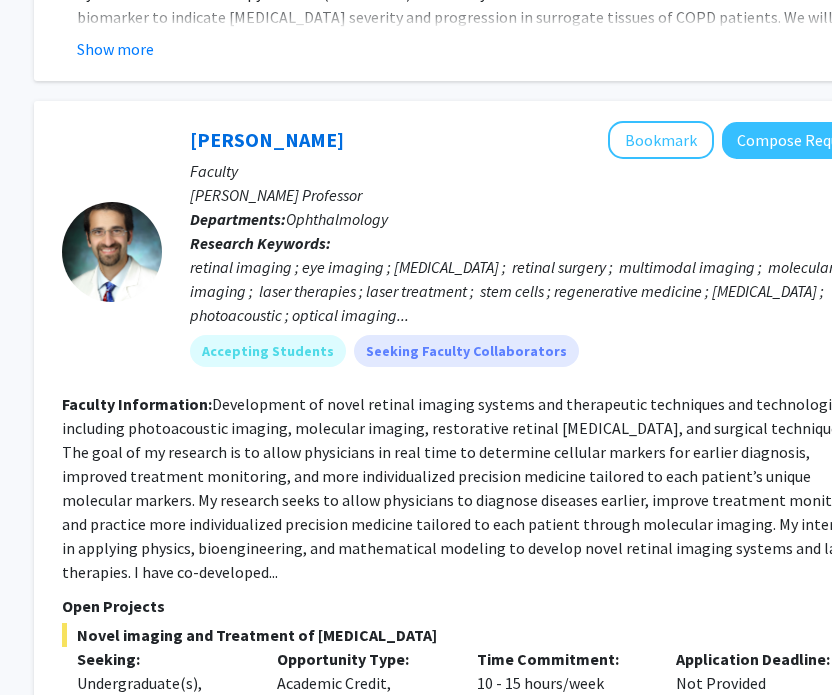 scroll, scrollTop: 7015, scrollLeft: 281, axis: both 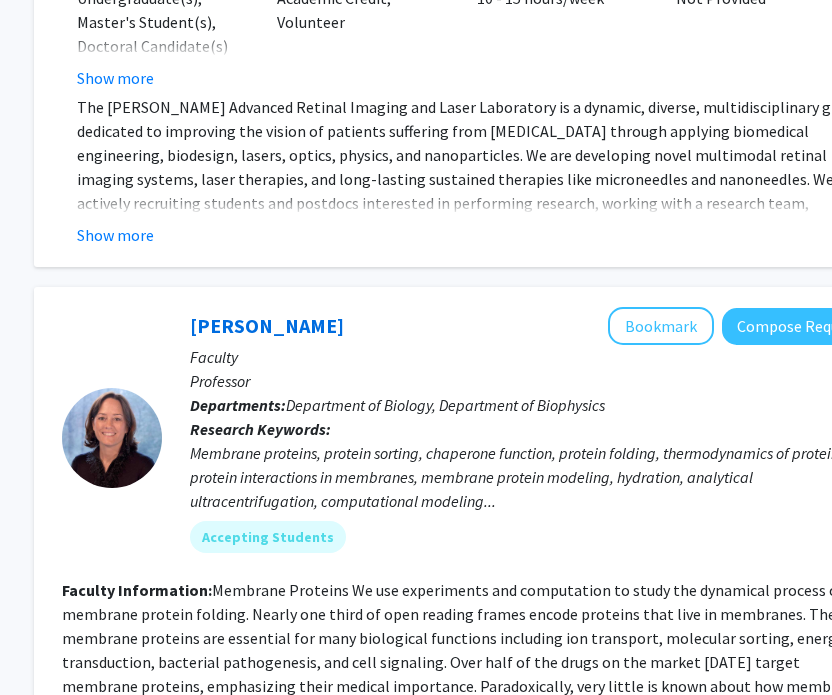 click on "Department of Biology, Department of Biophysics" 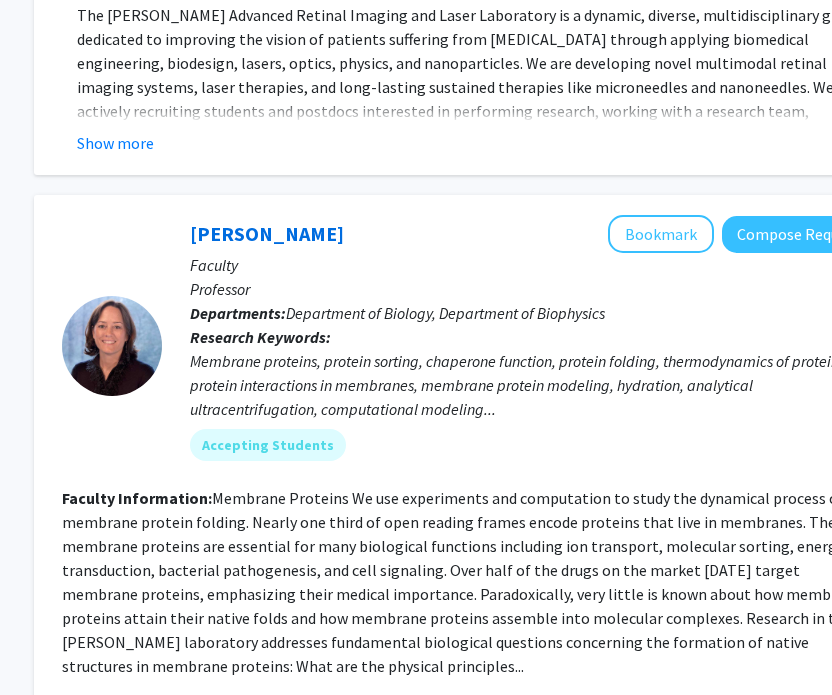 scroll, scrollTop: 7721, scrollLeft: 281, axis: both 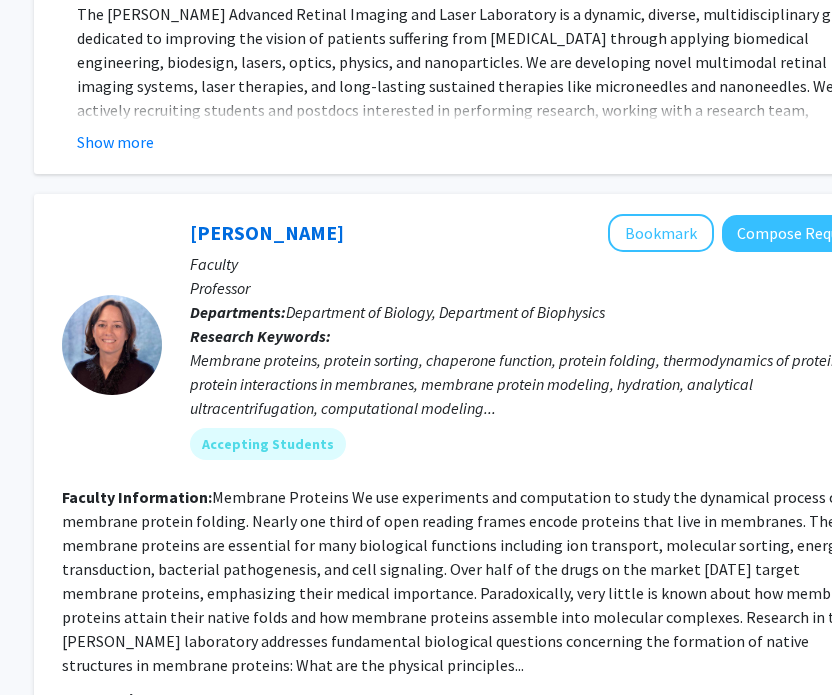 click on "Membrane Proteins We use experiments and computation to study the dynamical process of membrane protein folding. Nearly one third of open reading frames encode proteins that live in membranes. These membrane proteins are essential for many biological functions including ion transport, molecular sorting, energy transduction, bacterial pathogenesis, and cell signaling. Over half of the drugs on the market today target membrane proteins, emphasizing their medical importance. Paradoxically, very little is known about how membrane proteins attain their native folds and how membrane proteins assemble into molecular complexes. Research in the Fleming laboratory addresses fundamental biological questions concerning the formation of native structures in membrane proteins:  What are the physical principles..." 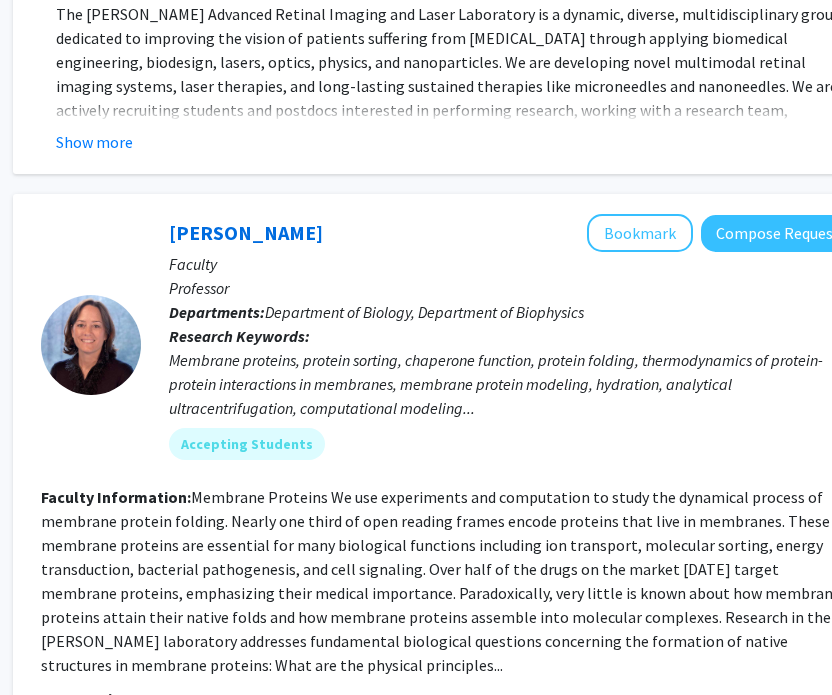 scroll, scrollTop: 7736, scrollLeft: 302, axis: both 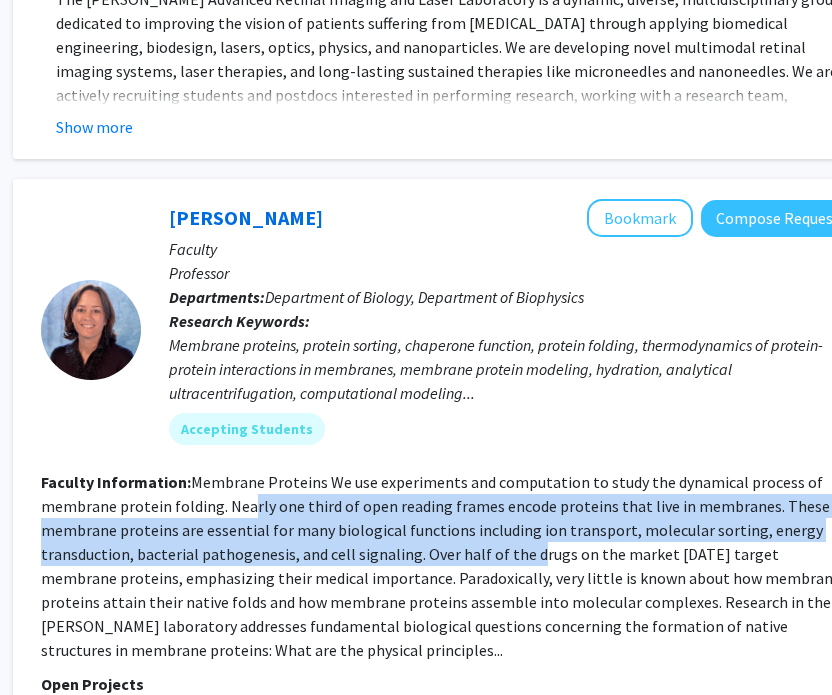 drag, startPoint x: 247, startPoint y: 341, endPoint x: 527, endPoint y: 377, distance: 282.3048 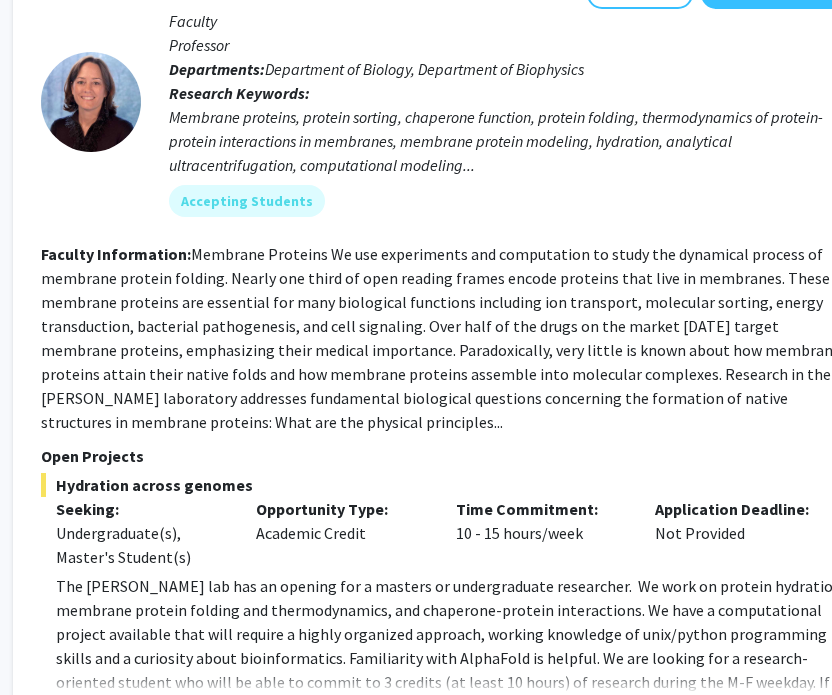scroll, scrollTop: 8068, scrollLeft: 302, axis: both 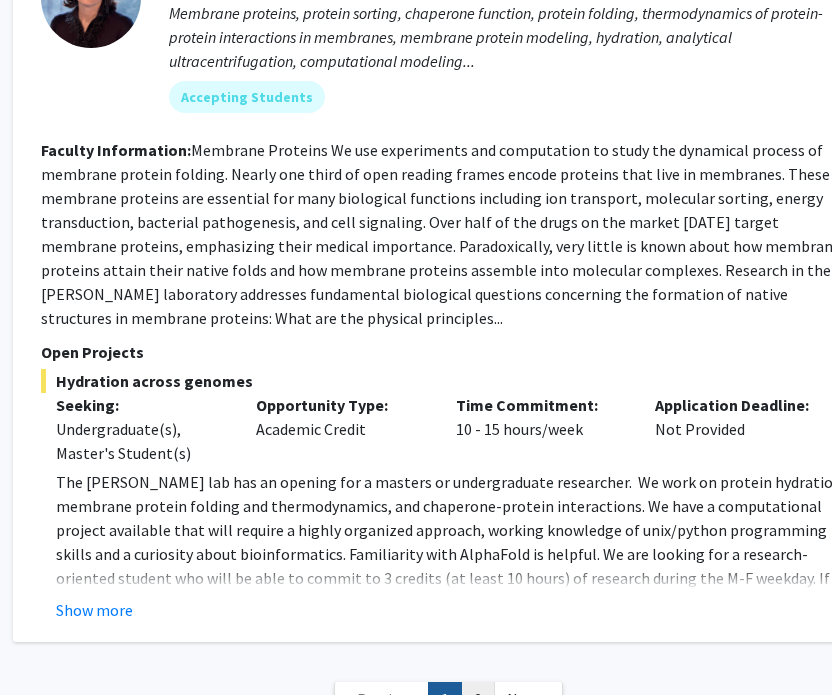 click on "2" 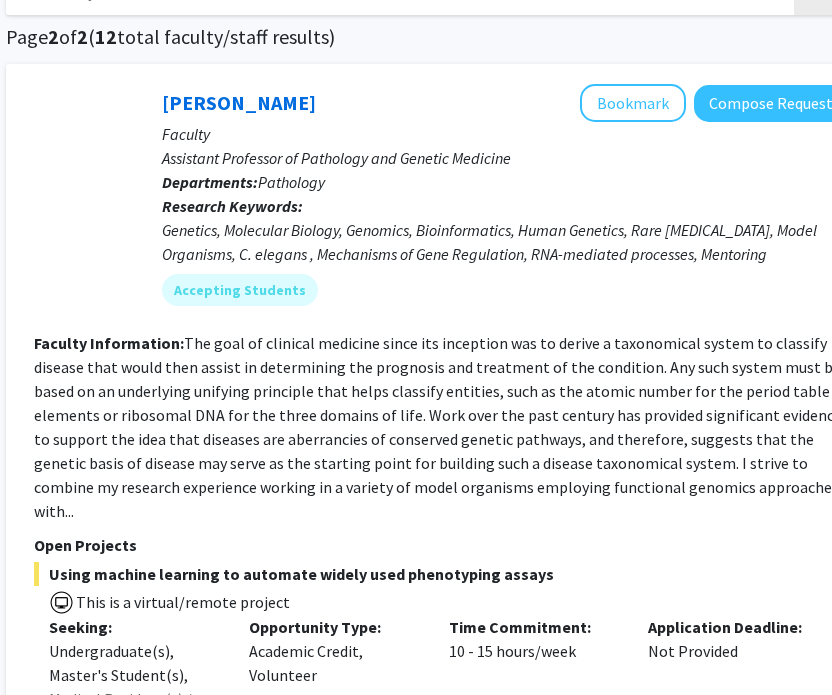 scroll, scrollTop: 139, scrollLeft: 309, axis: both 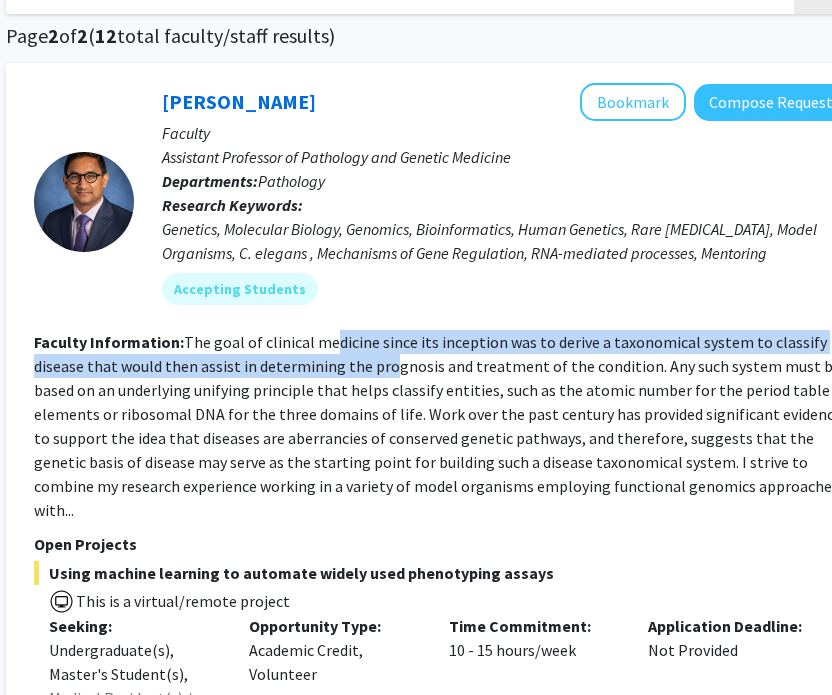 drag, startPoint x: 332, startPoint y: 341, endPoint x: 453, endPoint y: 395, distance: 132.50282 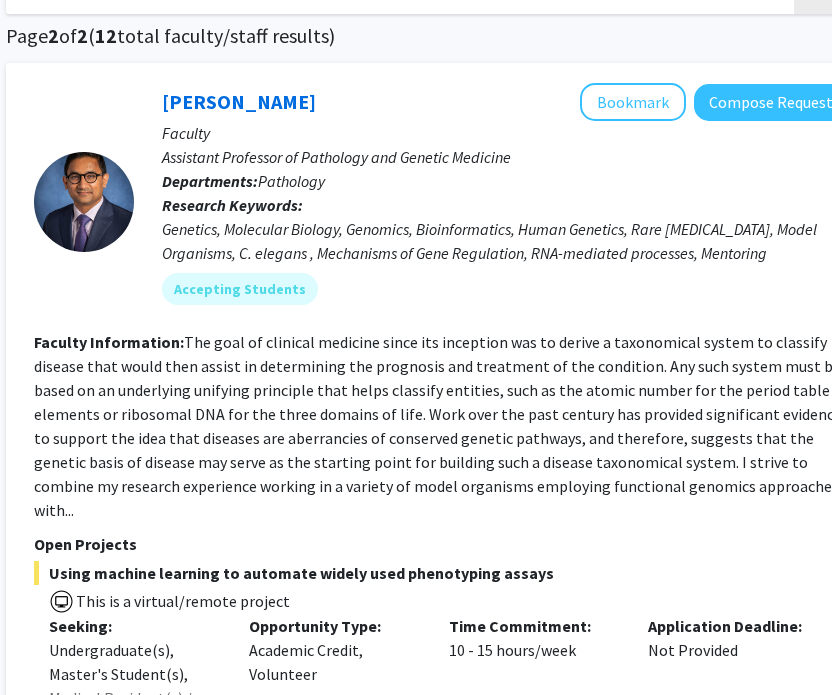 click on "The goal of clinical medicine since its inception was to derive a taxonomical system to classify disease that would then assist in determining the prognosis and treatment of the condition. Any such system must be based on an underlying unifying principle that helps classify entities, such as the atomic number for the period table of elements or ribosomal DNA for the three domains of life. Work over the past century has provided significant evidence to support the idea that diseases are aberrancies of conserved genetic pathways, and therefore, suggests that the genetic basis of disease may serve as the starting point for building such a disease taxonomical system.
I strive to combine my research experience working in a variety of model organisms employing functional genomics approaches with..." 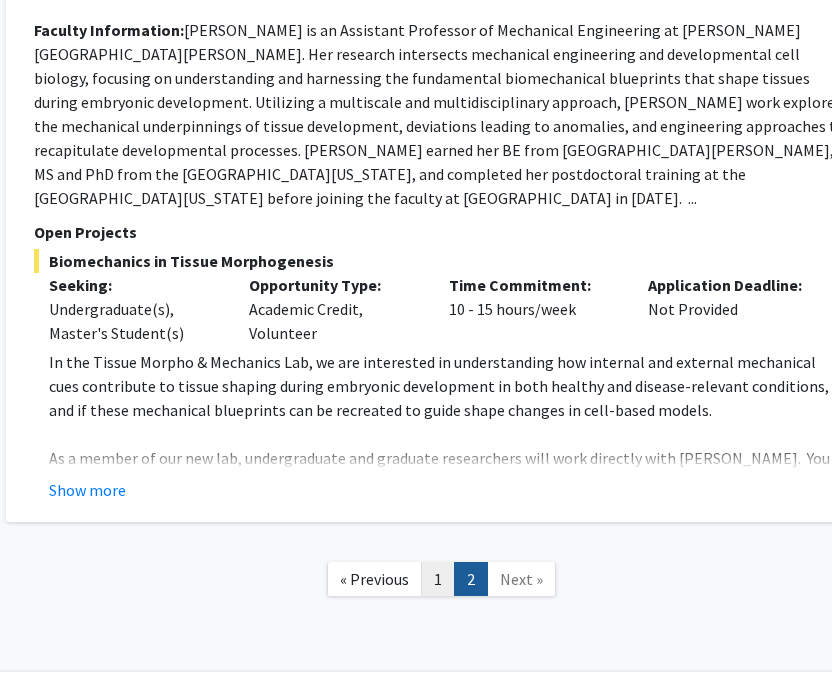 click on "1" 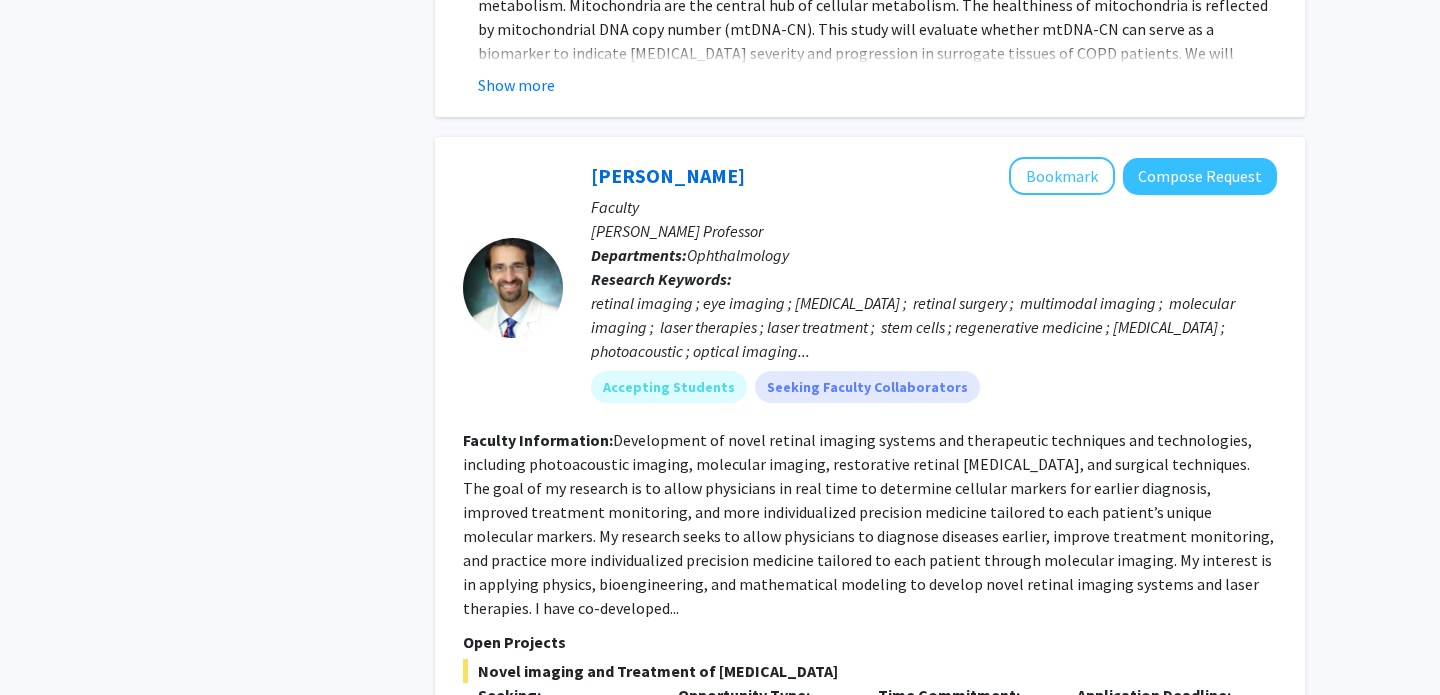 scroll, scrollTop: 6912, scrollLeft: 0, axis: vertical 